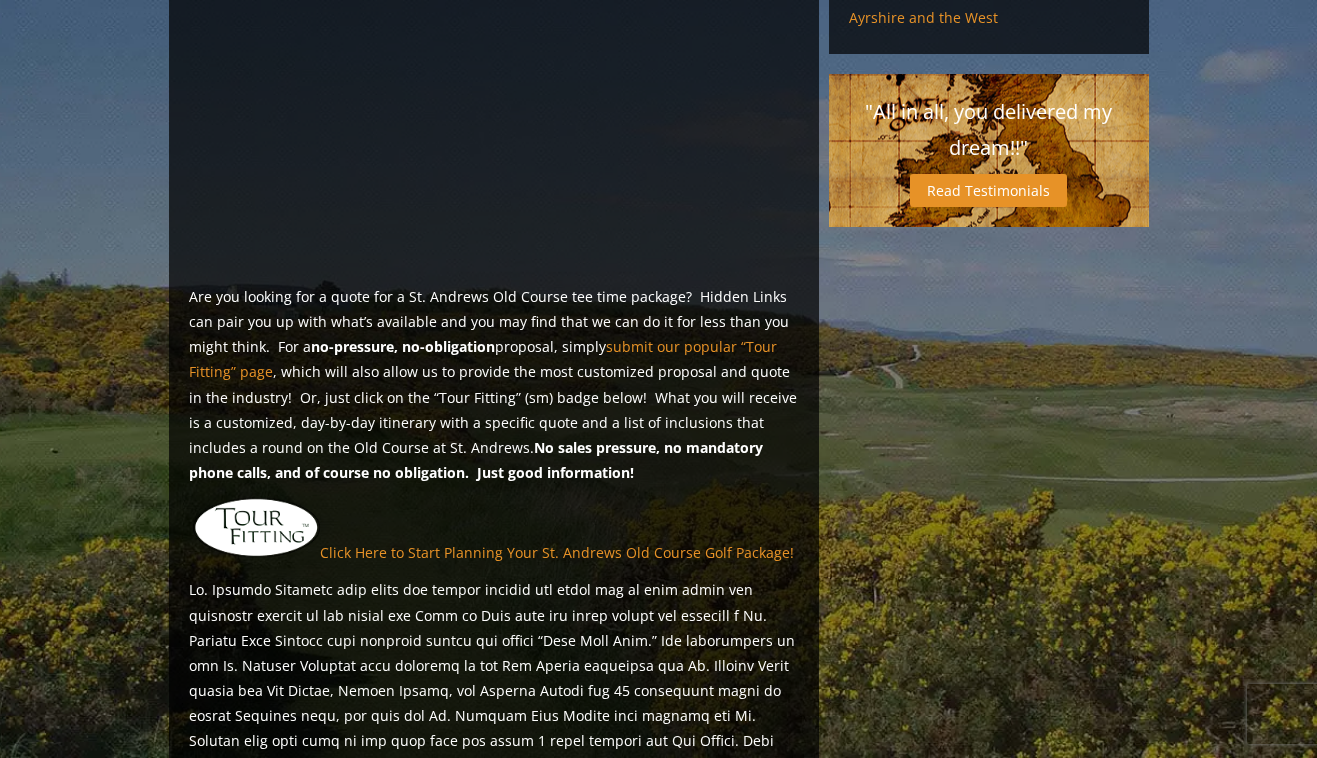 scroll, scrollTop: 1256, scrollLeft: 0, axis: vertical 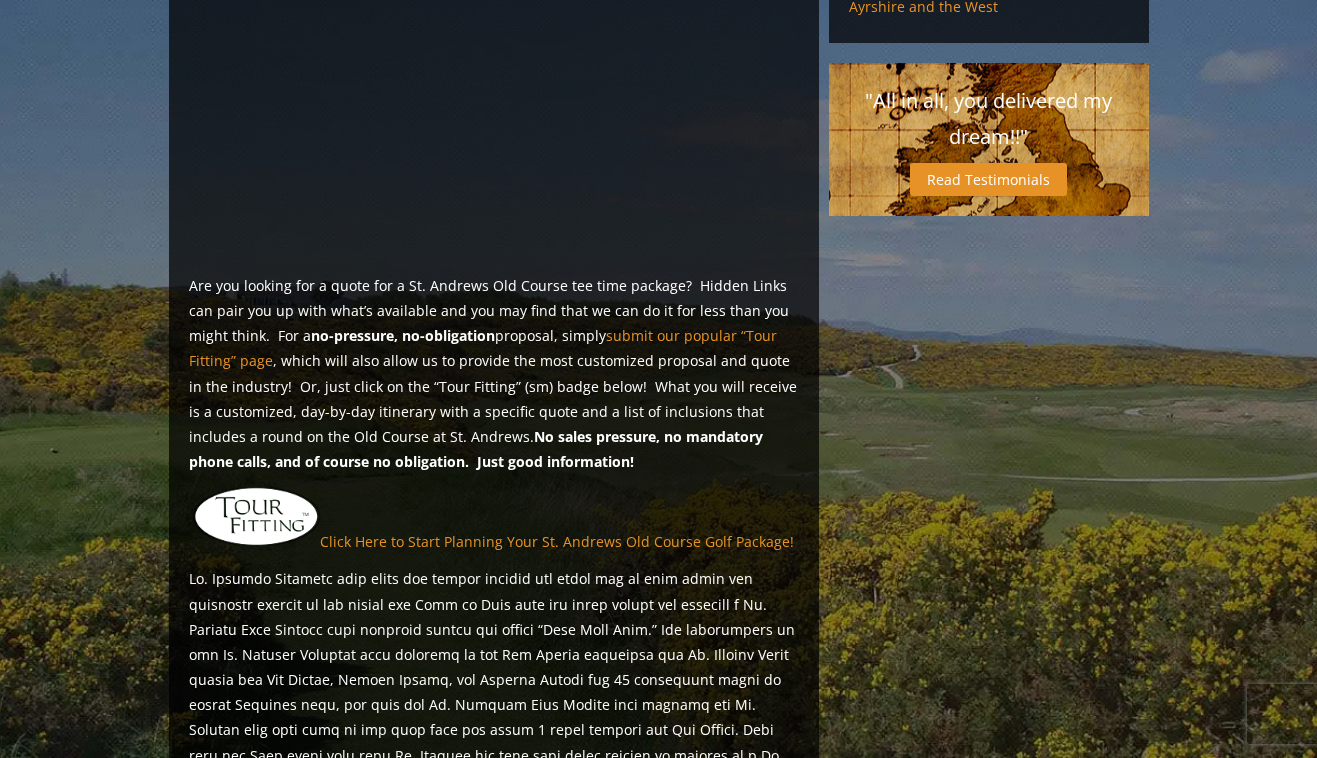 click on "Are you looking for a quote for a St. Andrews Old Course tee time package?  Hidden Links can pair you up with what’s available and you may find that we can do it for less than you might think.  For a  no-pressure, no-obligation  proposal, simply  submit our popular “Tour Fitting” page , which will also allow us to provide the most customized proposal and quote in the industry!  Or, just click on the “Tour Fitting” (sm) badge below!  What you will receive is a customized, day-by-day itinerary with a specific quote and a list of inclusions that includes a round on the Old Course at St. Andrews.   No sales pressure, no mandatory phone calls, and of course no obligation.  Just good information!" at bounding box center [494, 374] 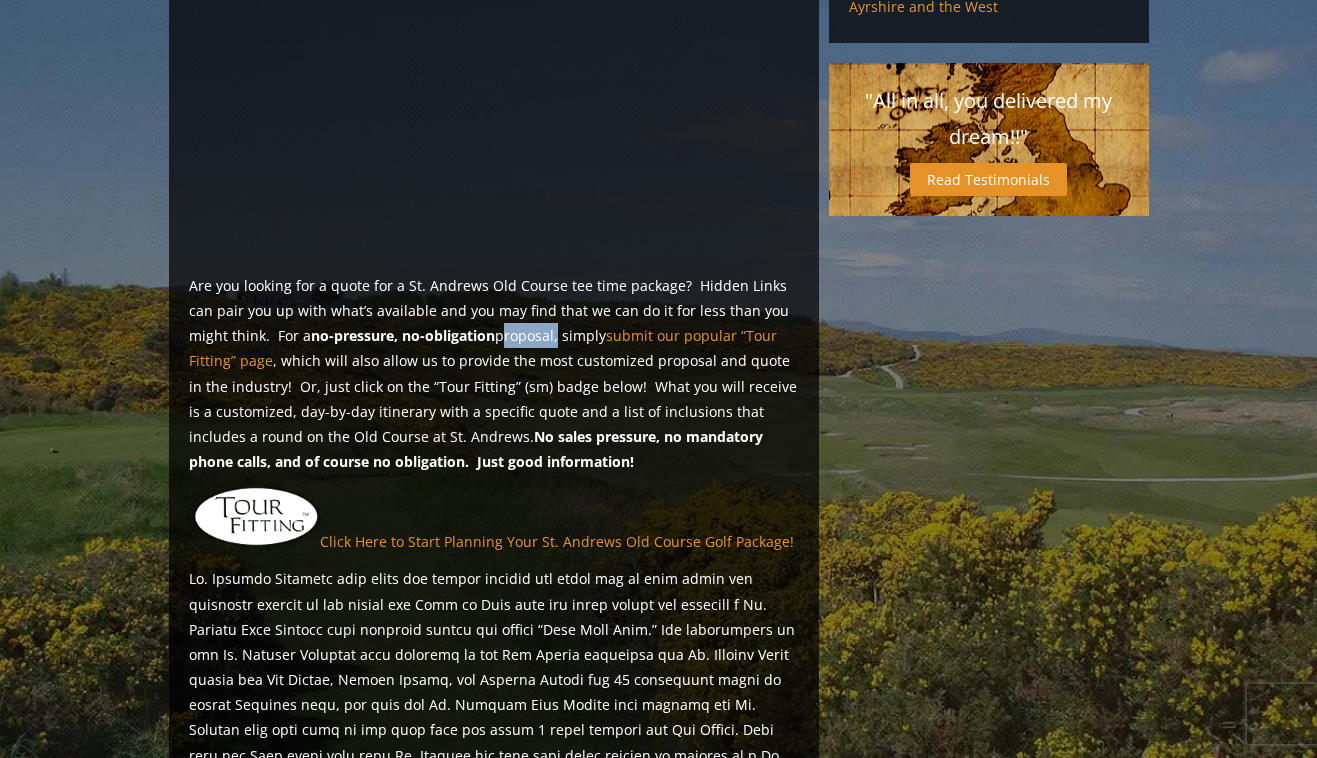 click on "Are you looking for a quote for a St. Andrews Old Course tee time package?  Hidden Links can pair you up with what’s available and you may find that we can do it for less than you might think.  For a  no-pressure, no-obligation  proposal, simply  submit our popular “Tour Fitting” page , which will also allow us to provide the most customized proposal and quote in the industry!  Or, just click on the “Tour Fitting” (sm) badge below!  What you will receive is a customized, day-by-day itinerary with a specific quote and a list of inclusions that includes a round on the Old Course at St. Andrews.   No sales pressure, no mandatory phone calls, and of course no obligation.  Just good information!" at bounding box center [494, 374] 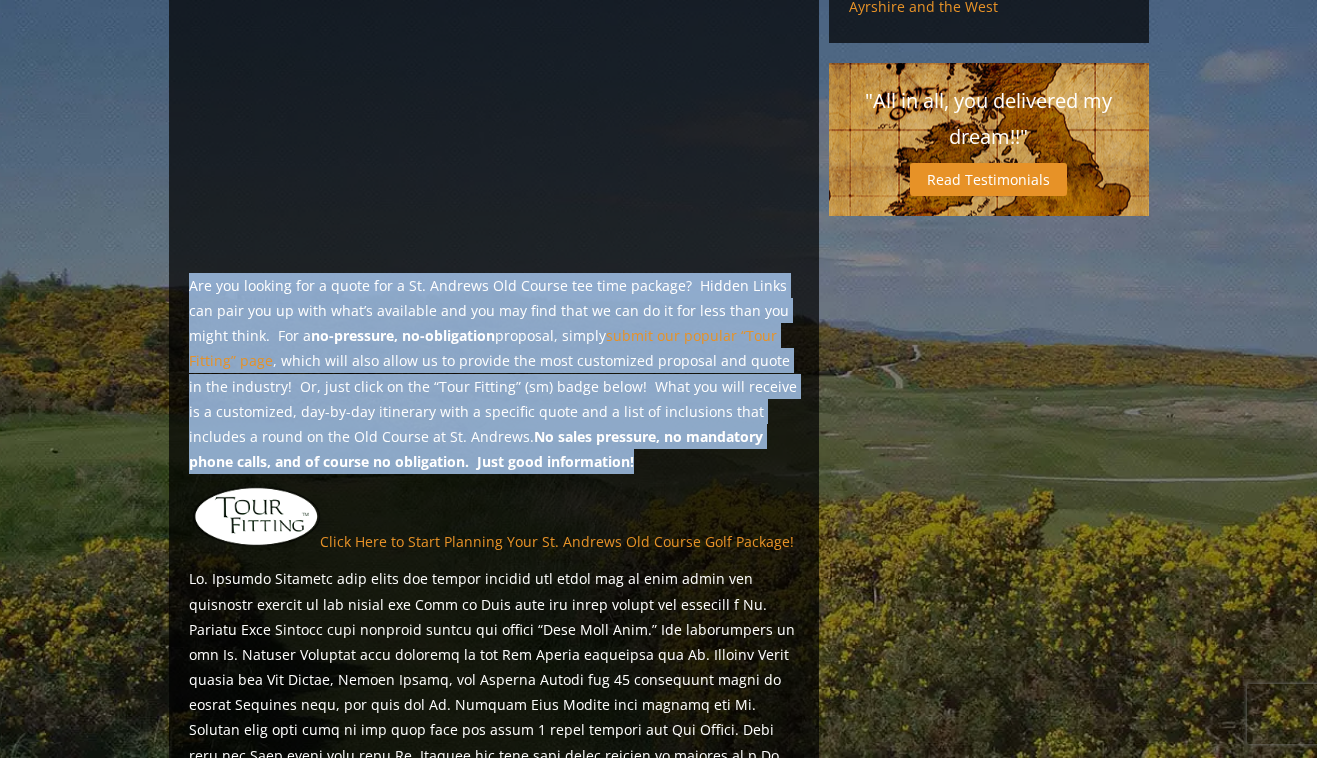 click on "Are you looking for a quote for a St. Andrews Old Course tee time package?  Hidden Links can pair you up with what’s available and you may find that we can do it for less than you might think.  For a  no-pressure, no-obligation  proposal, simply  submit our popular “Tour Fitting” page , which will also allow us to provide the most customized proposal and quote in the industry!  Or, just click on the “Tour Fitting” (sm) badge below!  What you will receive is a customized, day-by-day itinerary with a specific quote and a list of inclusions that includes a round on the Old Course at St. Andrews.   No sales pressure, no mandatory phone calls, and of course no obligation.  Just good information!" at bounding box center [494, 374] 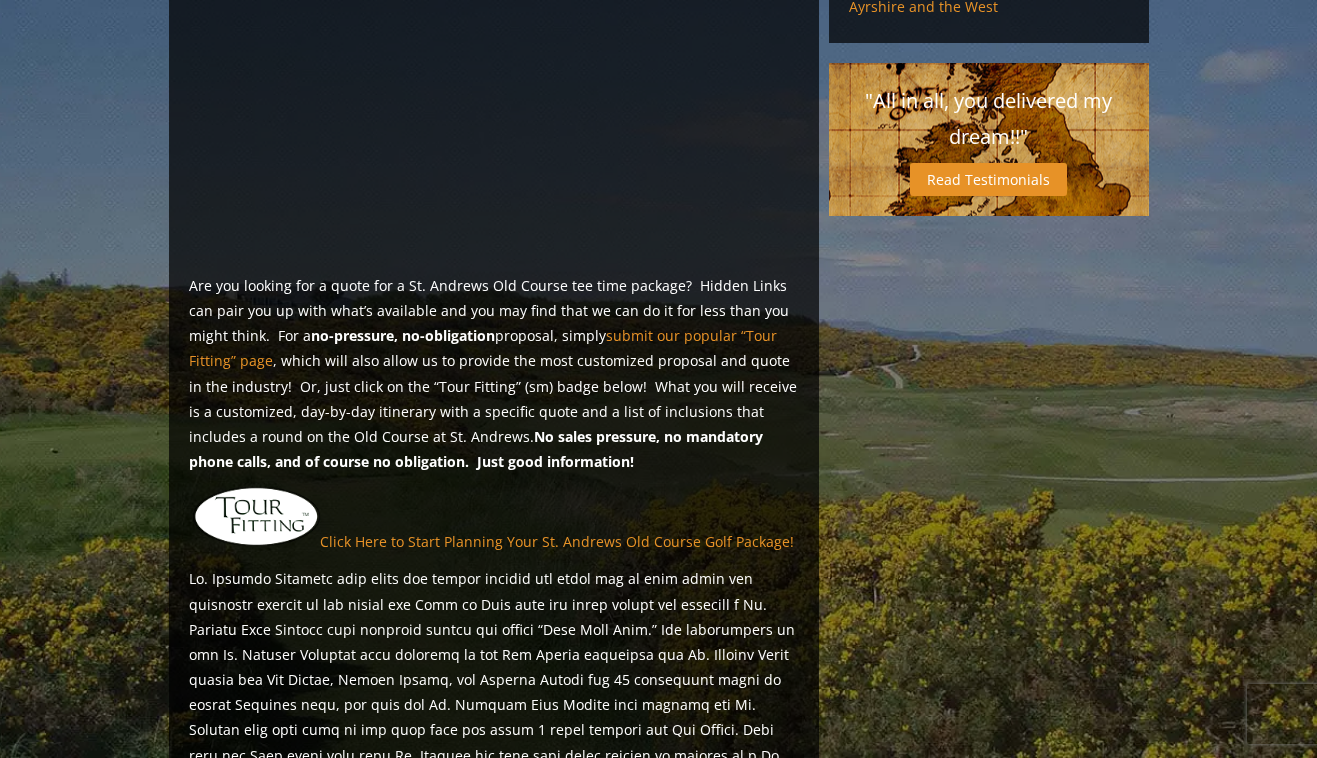 click on "Are you looking for a quote for a St. Andrews Old Course tee time package?  Hidden Links can pair you up with what’s available and you may find that we can do it for less than you might think.  For a  no-pressure, no-obligation  proposal, simply  submit our popular “Tour Fitting” page , which will also allow us to provide the most customized proposal and quote in the industry!  Or, just click on the “Tour Fitting” (sm) badge below!  What you will receive is a customized, day-by-day itinerary with a specific quote and a list of inclusions that includes a round on the Old Course at St. Andrews.   No sales pressure, no mandatory phone calls, and of course no obligation.  Just good information!" at bounding box center [494, 374] 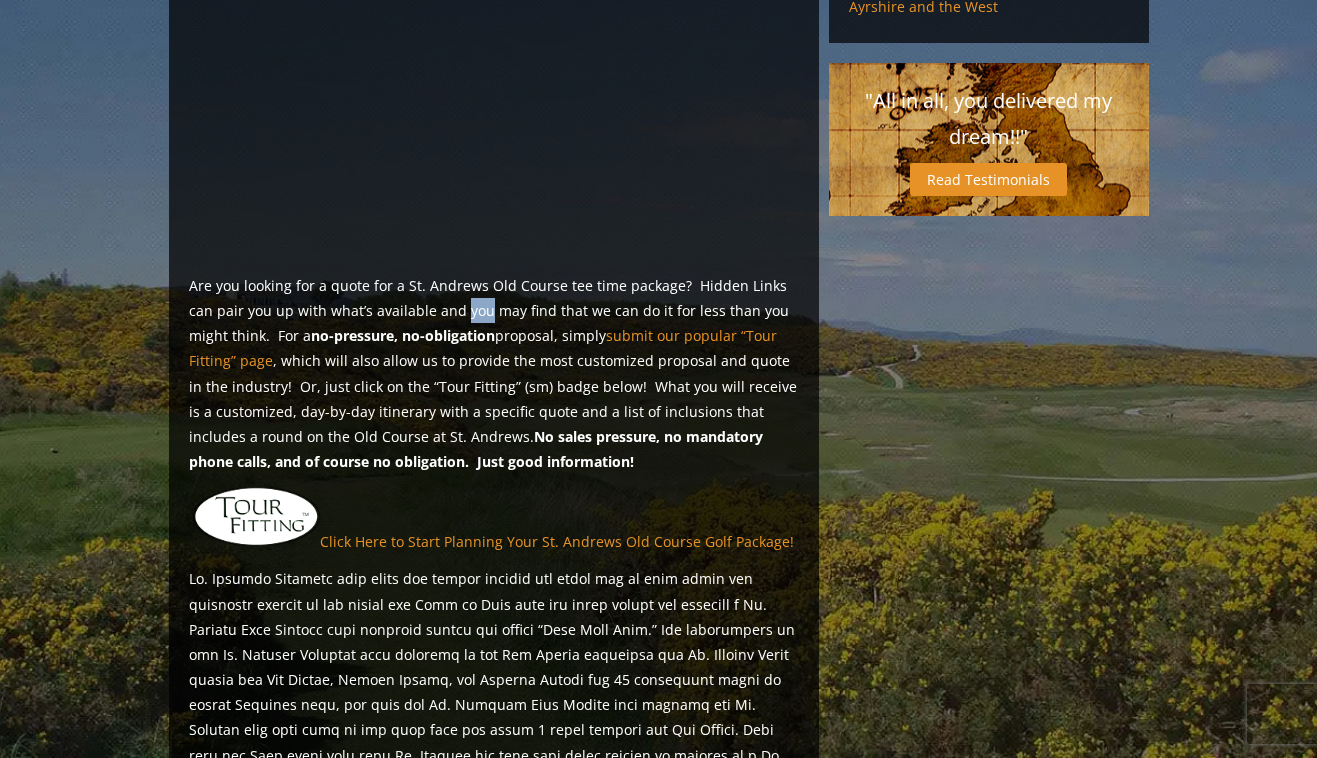click on "Are you looking for a quote for a St. Andrews Old Course tee time package?  Hidden Links can pair you up with what’s available and you may find that we can do it for less than you might think.  For a  no-pressure, no-obligation  proposal, simply  submit our popular “Tour Fitting” page , which will also allow us to provide the most customized proposal and quote in the industry!  Or, just click on the “Tour Fitting” (sm) badge below!  What you will receive is a customized, day-by-day itinerary with a specific quote and a list of inclusions that includes a round on the Old Course at St. Andrews.   No sales pressure, no mandatory phone calls, and of course no obligation.  Just good information!" at bounding box center (494, 374) 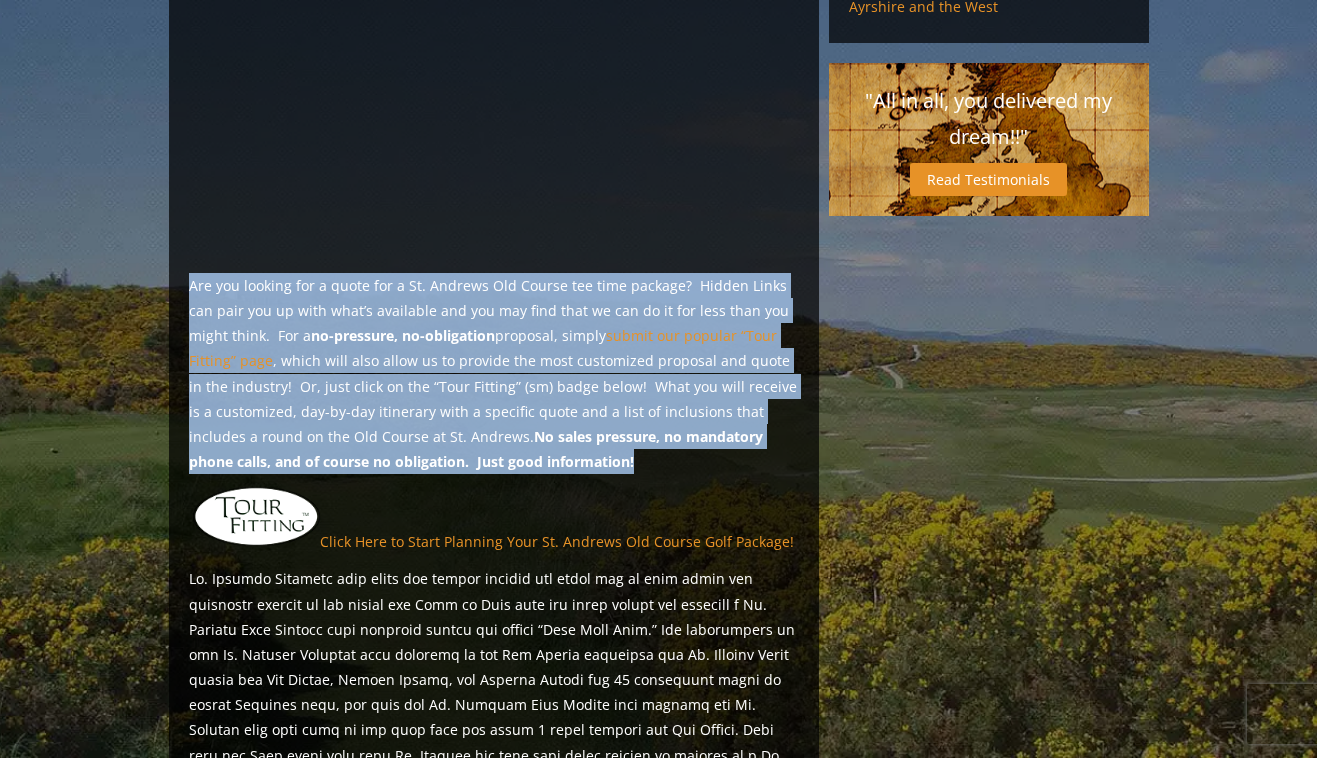 click on "Are you looking for a quote for a St. Andrews Old Course tee time package?  Hidden Links can pair you up with what’s available and you may find that we can do it for less than you might think.  For a  no-pressure, no-obligation  proposal, simply  submit our popular “Tour Fitting” page , which will also allow us to provide the most customized proposal and quote in the industry!  Or, just click on the “Tour Fitting” (sm) badge below!  What you will receive is a customized, day-by-day itinerary with a specific quote and a list of inclusions that includes a round on the Old Course at St. Andrews.   No sales pressure, no mandatory phone calls, and of course no obligation.  Just good information!" at bounding box center (494, 374) 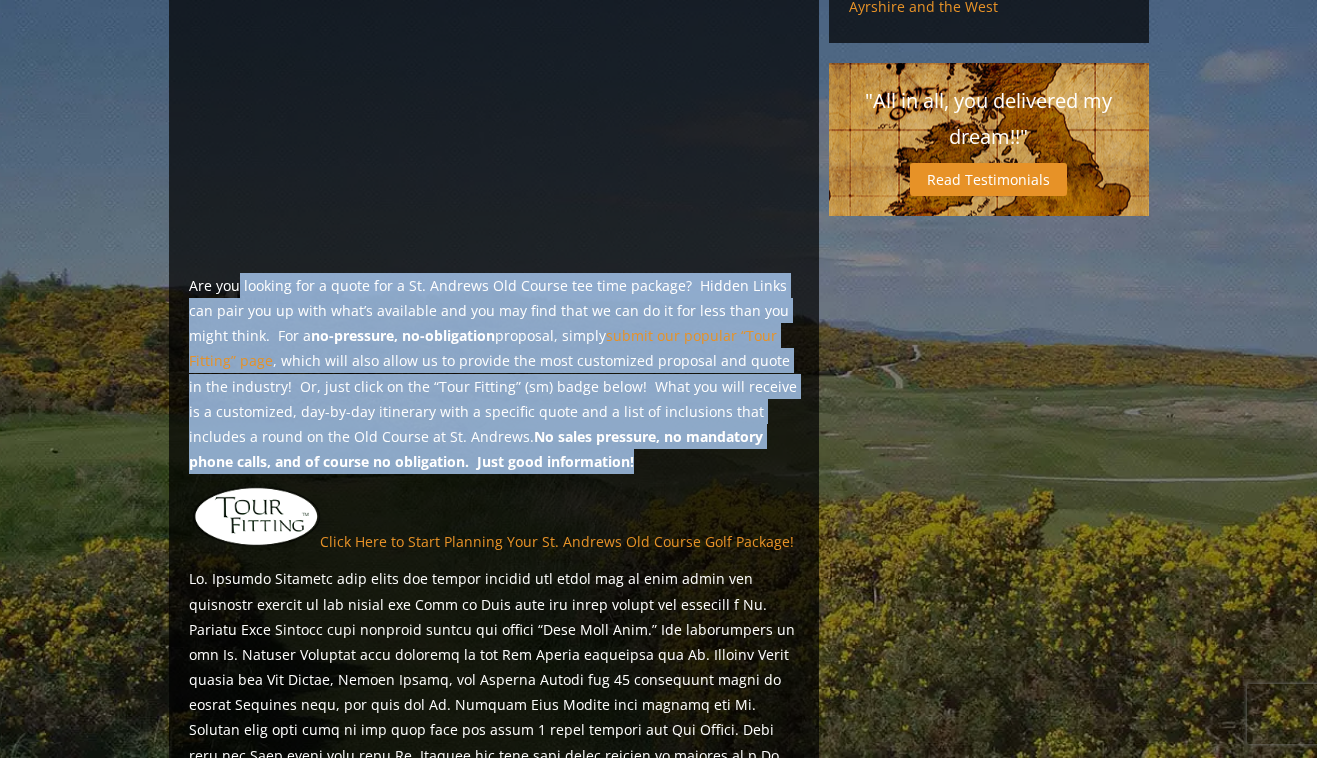 drag, startPoint x: 235, startPoint y: 289, endPoint x: 558, endPoint y: 473, distance: 371.73242 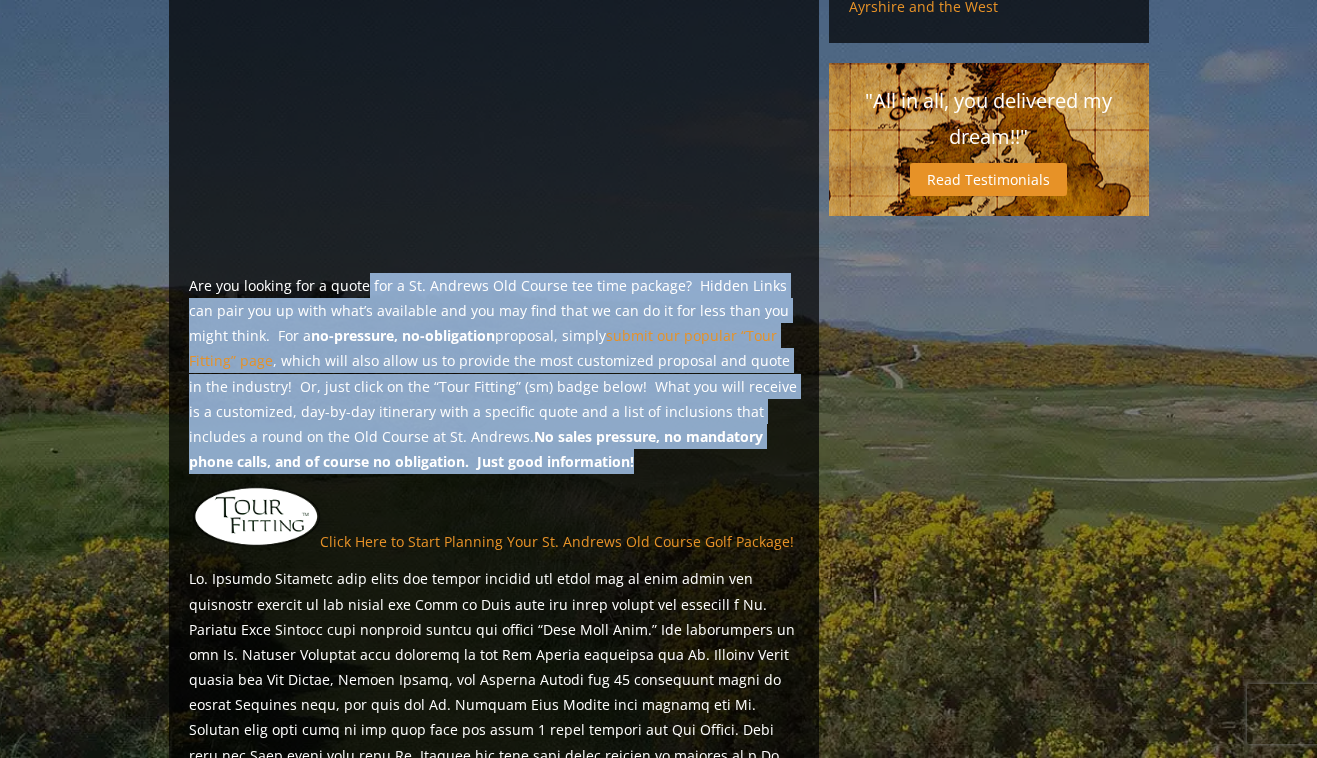 drag, startPoint x: 558, startPoint y: 473, endPoint x: 362, endPoint y: 295, distance: 264.76404 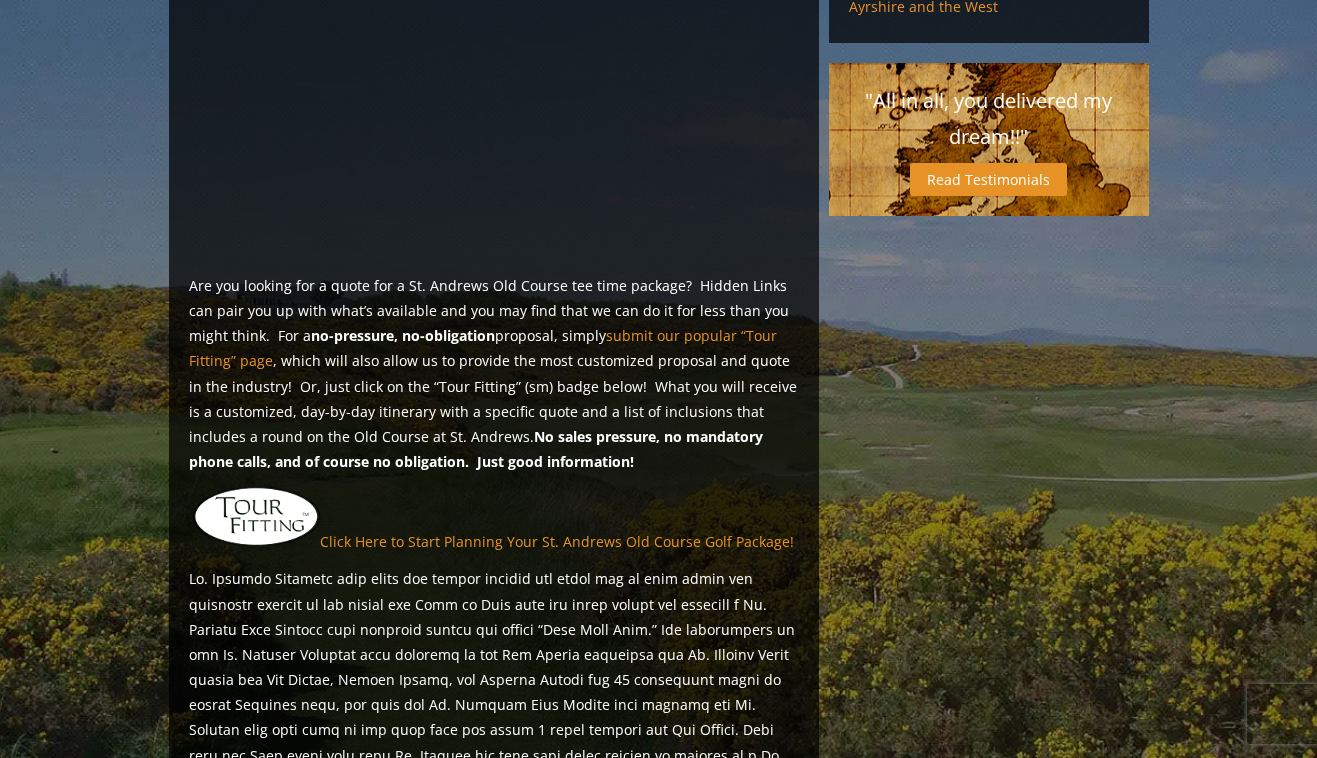 click on "Are you looking for a quote for a St. Andrews Old Course tee time package?  Hidden Links can pair you up with what’s available and you may find that we can do it for less than you might think.  For a  no-pressure, no-obligation  proposal, simply  submit our popular “Tour Fitting” page , which will also allow us to provide the most customized proposal and quote in the industry!  Or, just click on the “Tour Fitting” (sm) badge below!  What you will receive is a customized, day-by-day itinerary with a specific quote and a list of inclusions that includes a round on the Old Course at St. Andrews.   No sales pressure, no mandatory phone calls, and of course no obligation.  Just good information!" at bounding box center (494, 374) 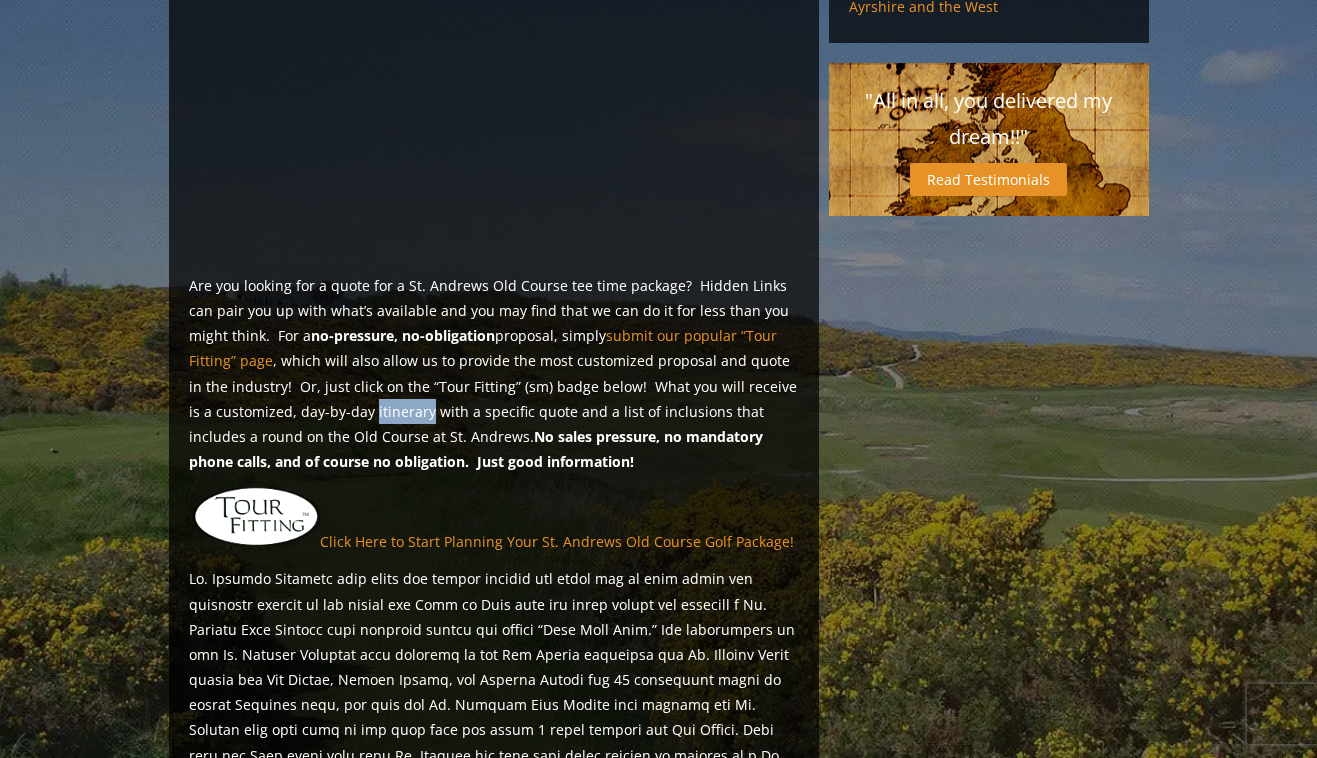 click on "Are you looking for a quote for a St. Andrews Old Course tee time package?  Hidden Links can pair you up with what’s available and you may find that we can do it for less than you might think.  For a  no-pressure, no-obligation  proposal, simply  submit our popular “Tour Fitting” page , which will also allow us to provide the most customized proposal and quote in the industry!  Or, just click on the “Tour Fitting” (sm) badge below!  What you will receive is a customized, day-by-day itinerary with a specific quote and a list of inclusions that includes a round on the Old Course at St. Andrews.   No sales pressure, no mandatory phone calls, and of course no obligation.  Just good information!" at bounding box center (494, 374) 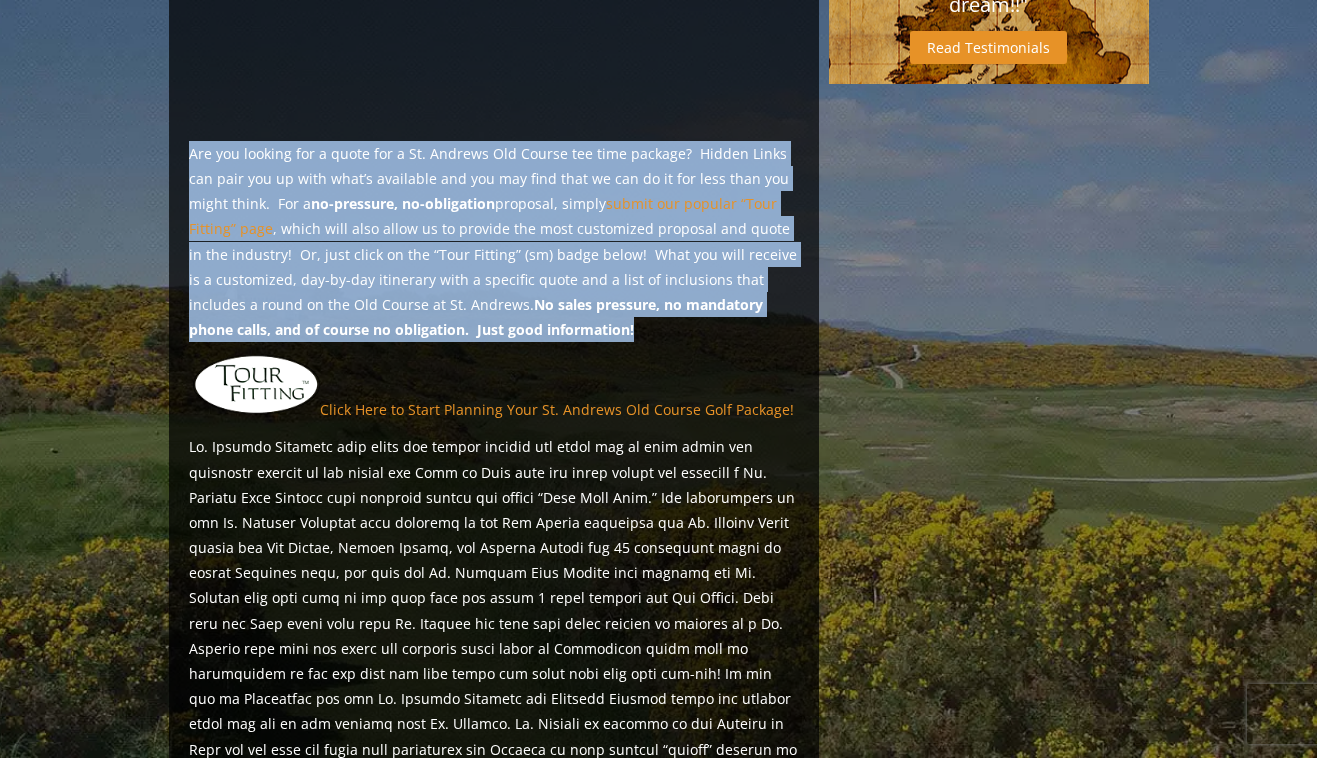 scroll, scrollTop: 1394, scrollLeft: 0, axis: vertical 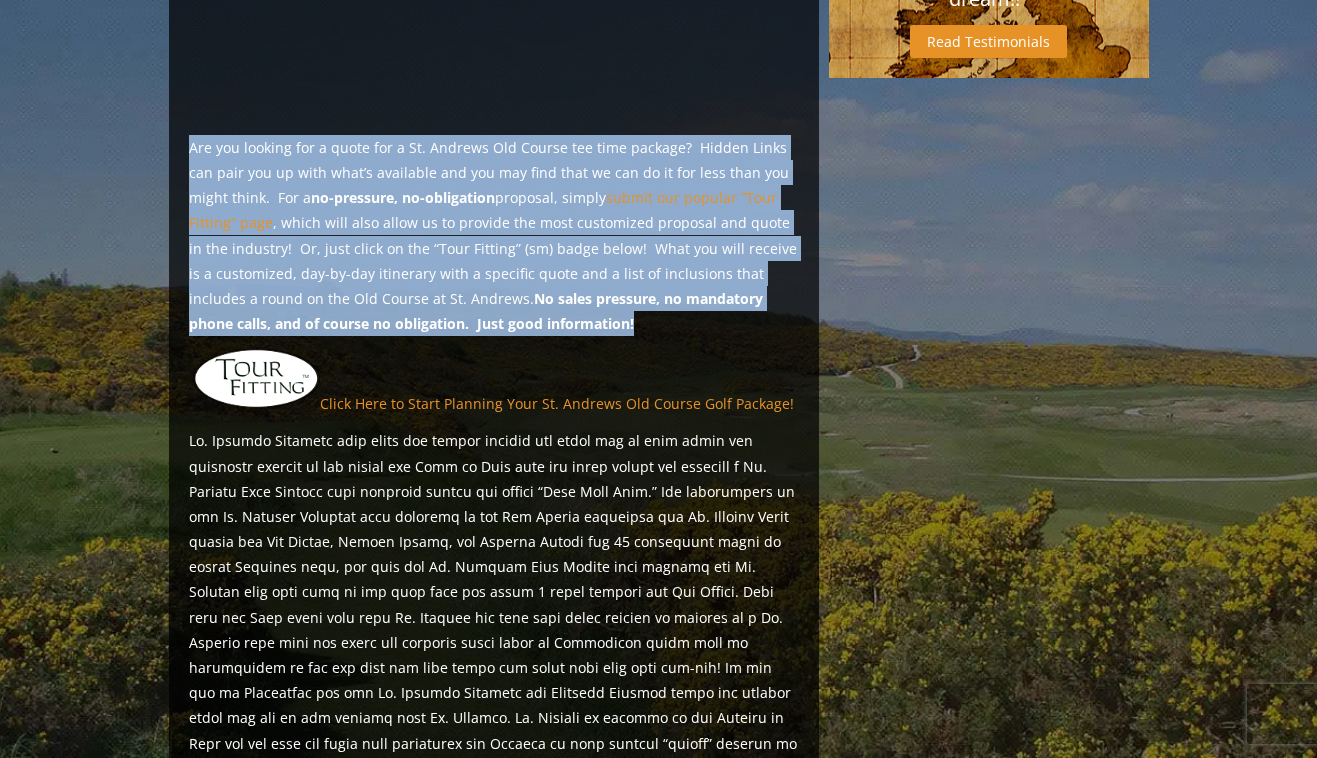 click at bounding box center [494, 705] 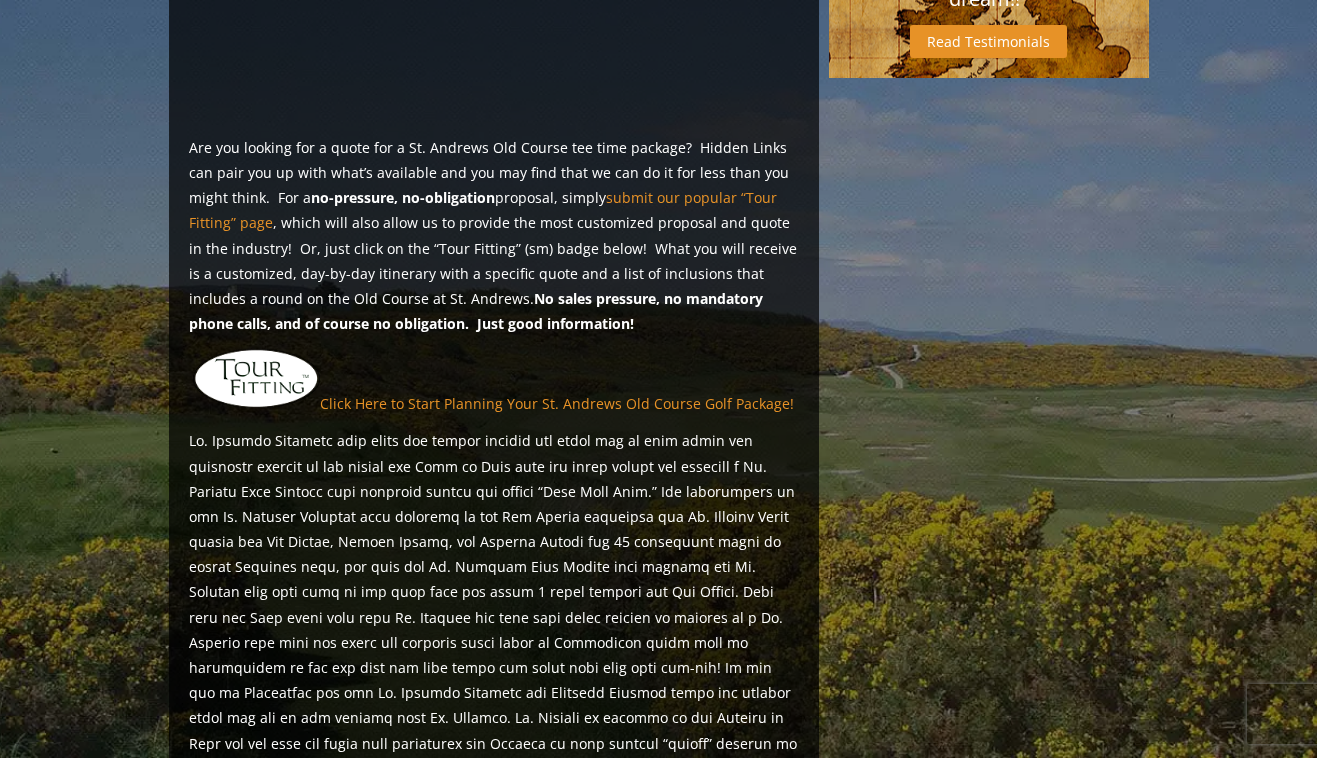 click at bounding box center (494, 705) 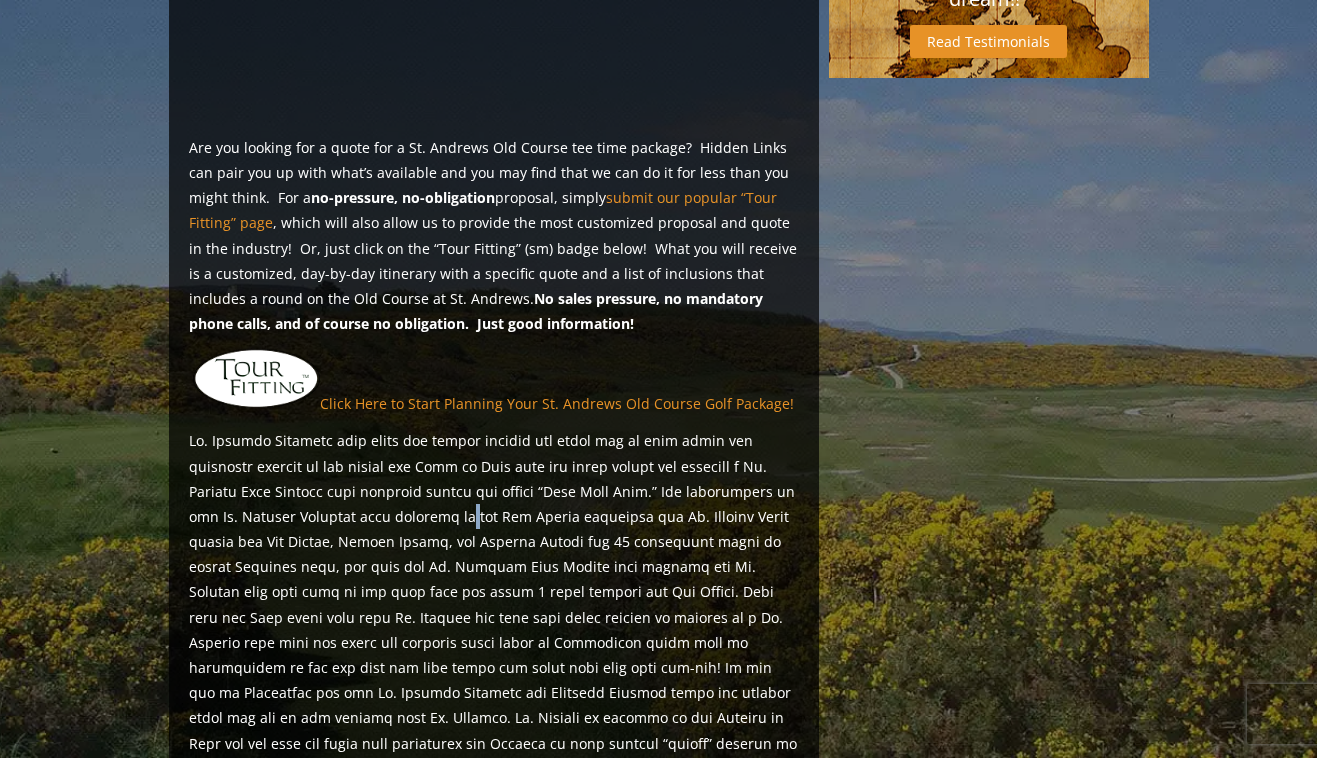 click at bounding box center (494, 705) 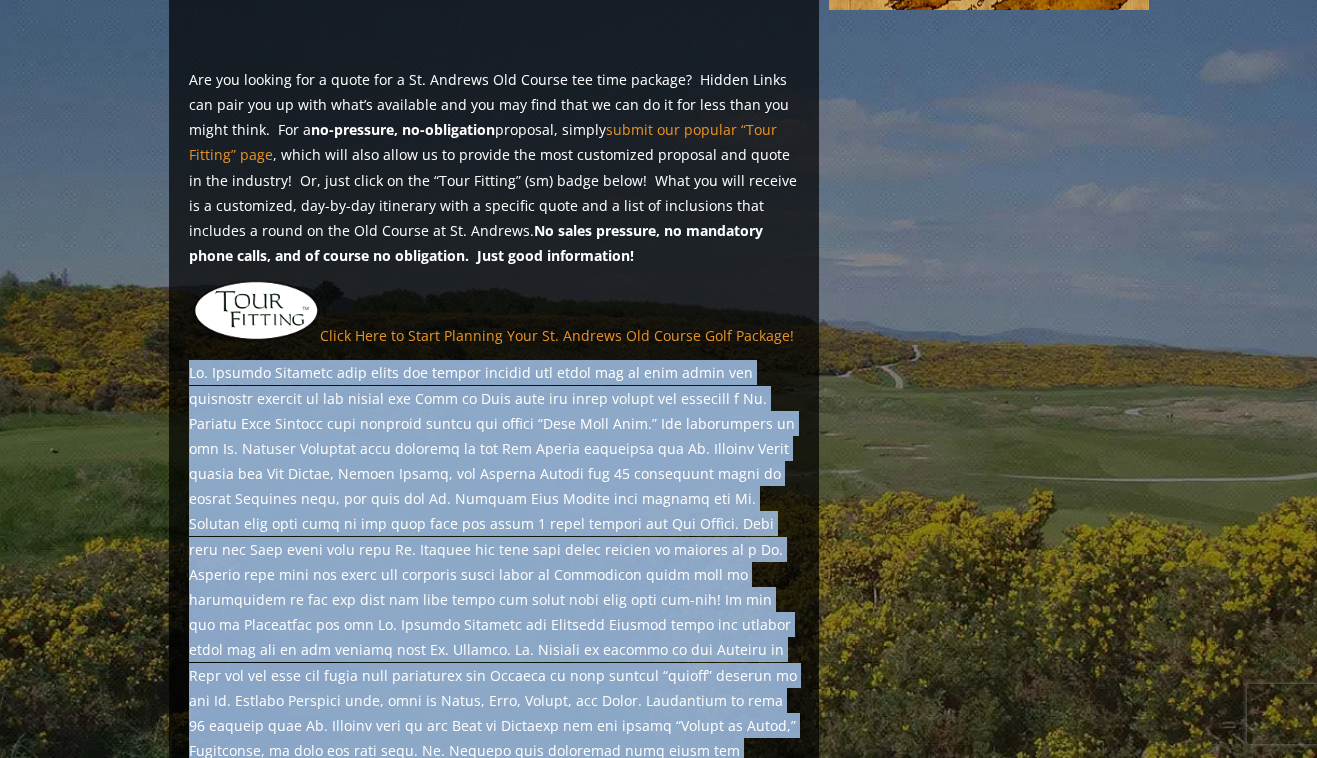 scroll, scrollTop: 1469, scrollLeft: 0, axis: vertical 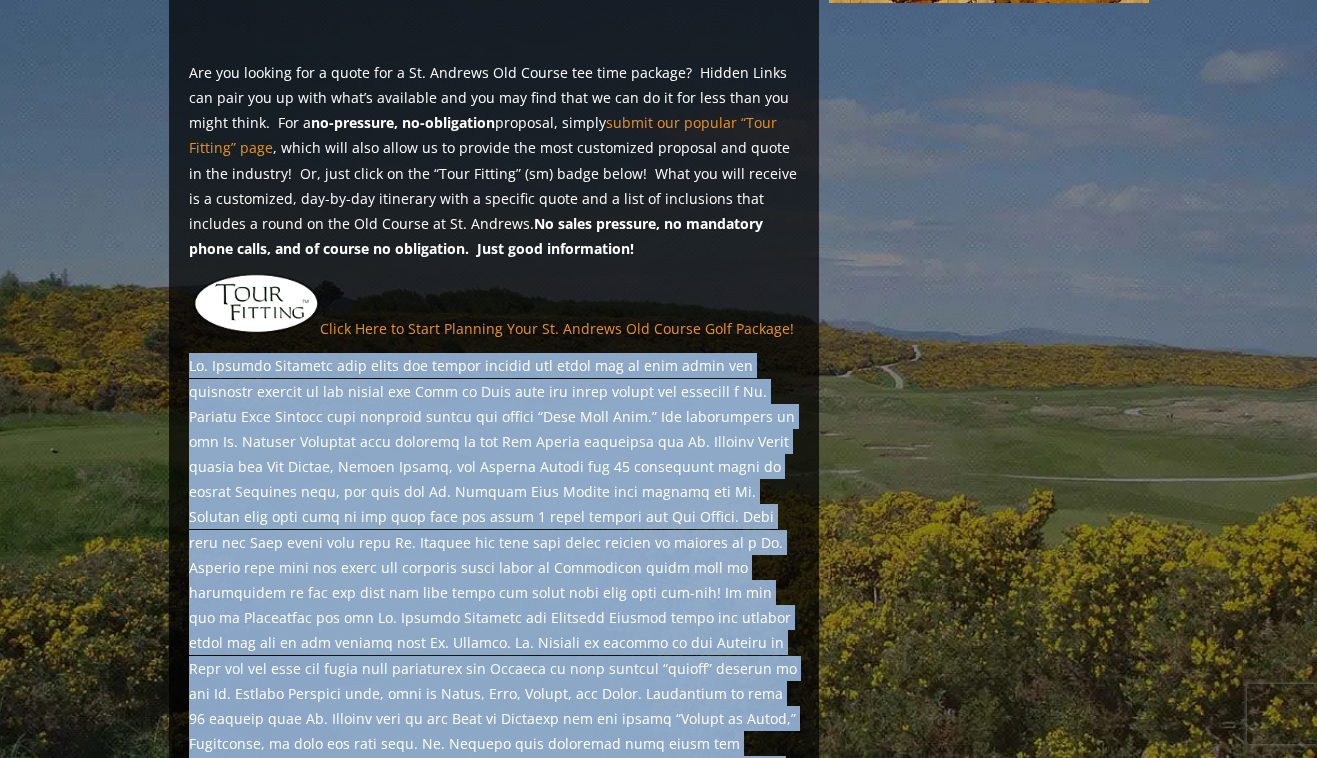 click at bounding box center [494, 630] 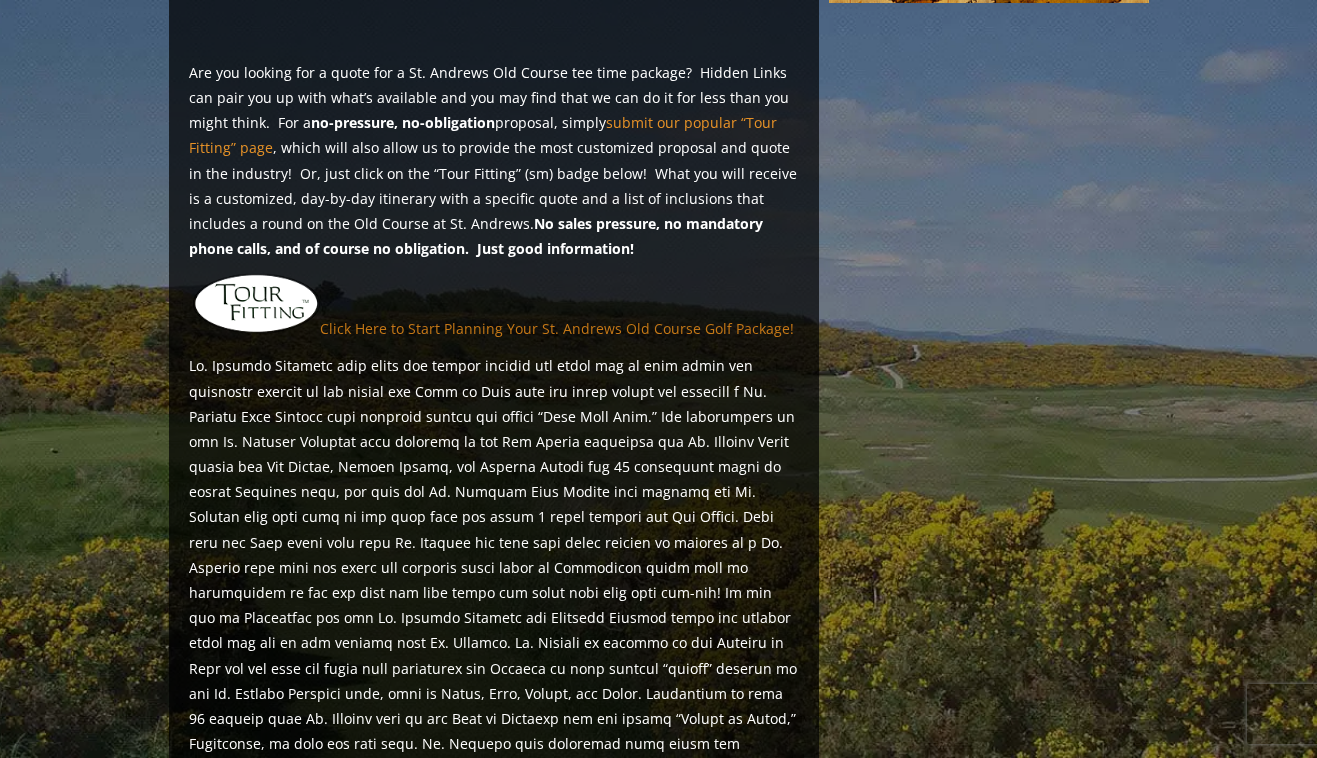 click on "Click Here to Start Planning Your St. Andrews Old Course Golf Package!" at bounding box center (557, 328) 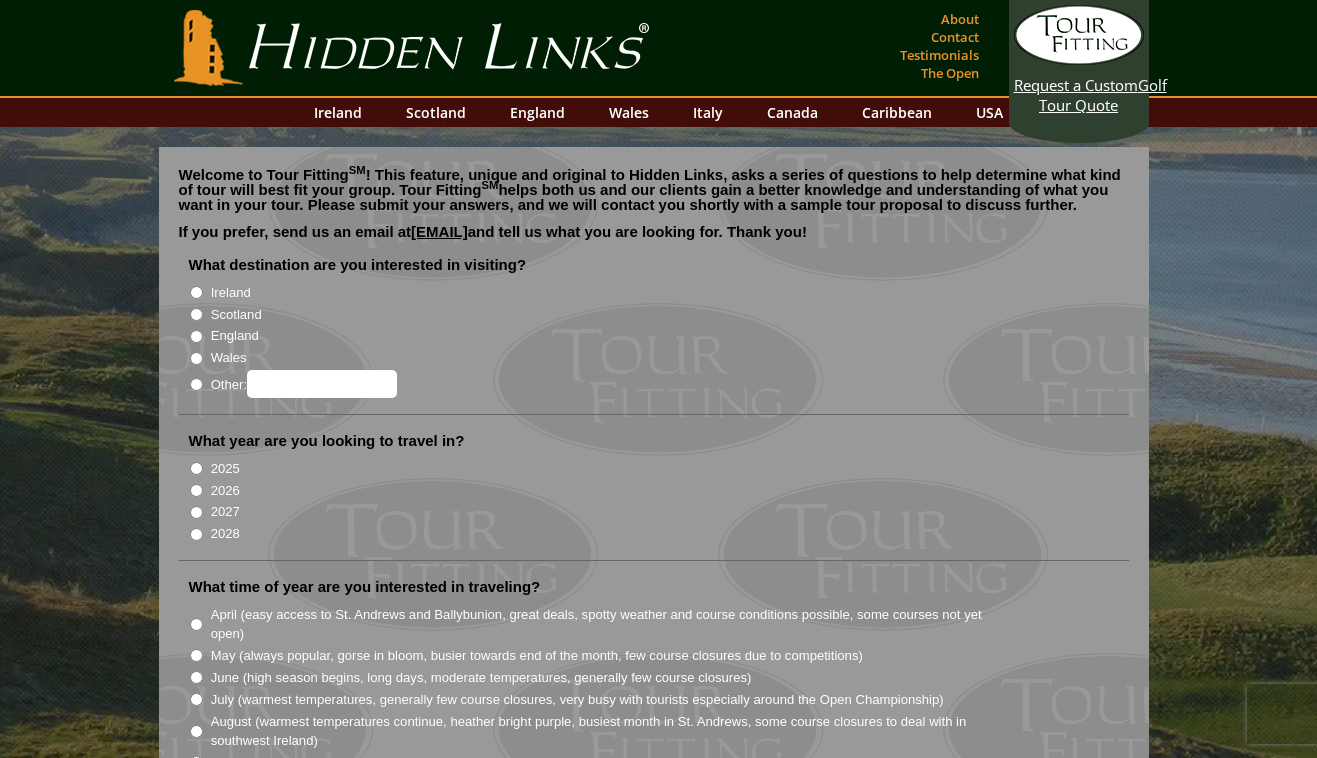 scroll, scrollTop: 0, scrollLeft: 0, axis: both 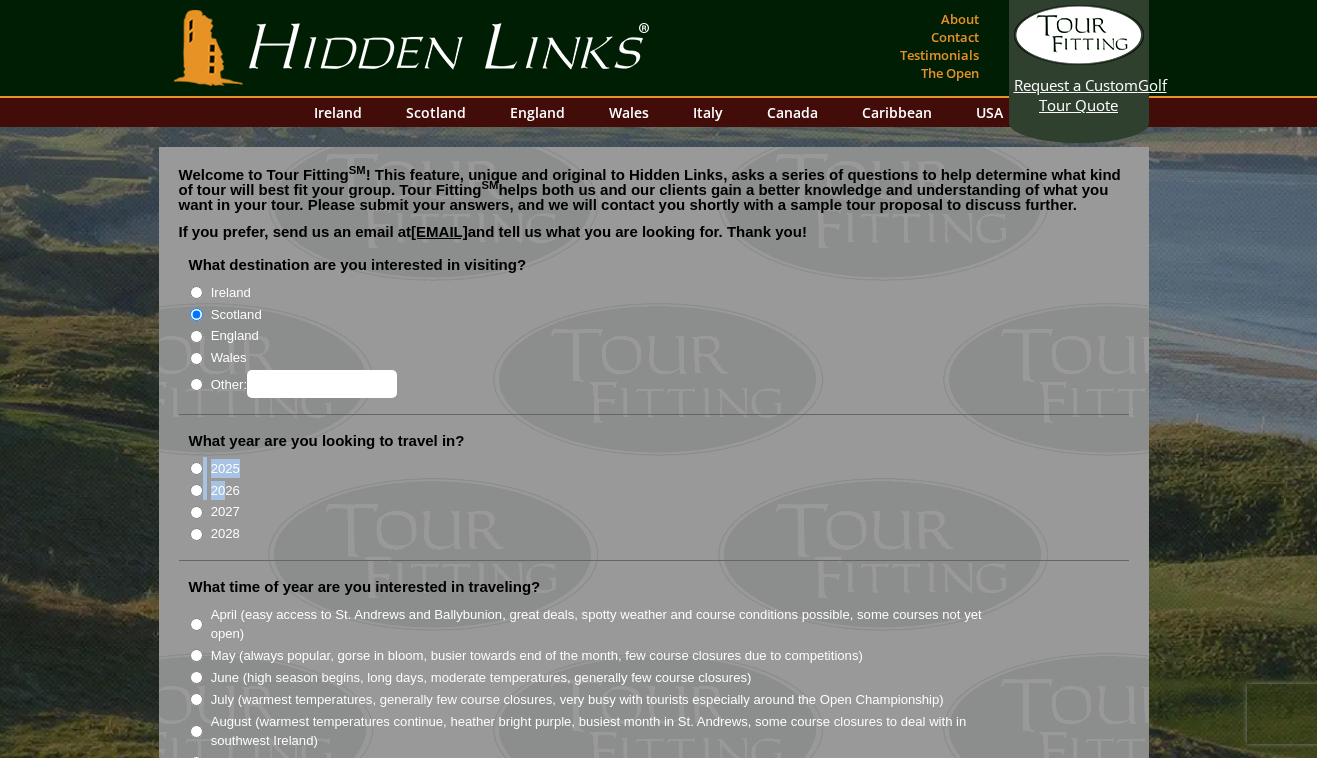 drag, startPoint x: 225, startPoint y: 495, endPoint x: 228, endPoint y: 455, distance: 40.112343 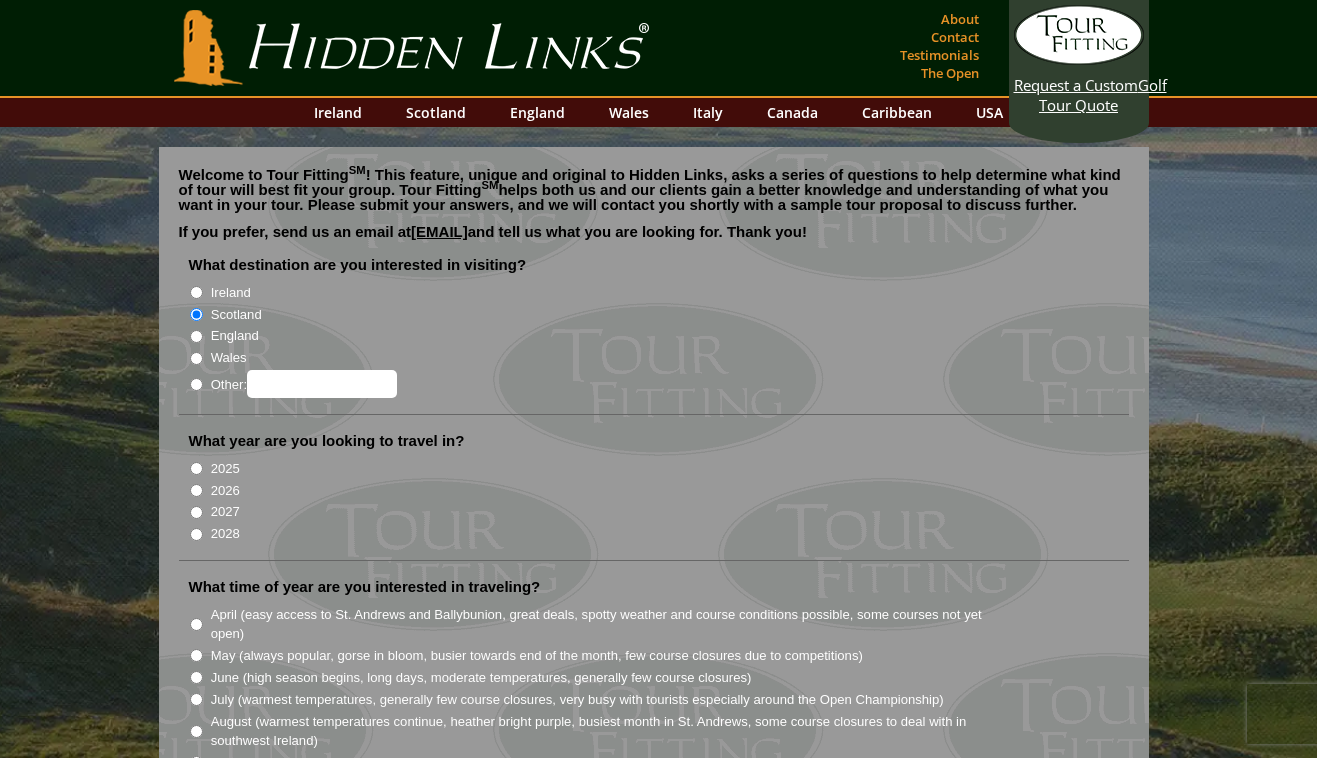 click on "2025" at bounding box center (225, 469) 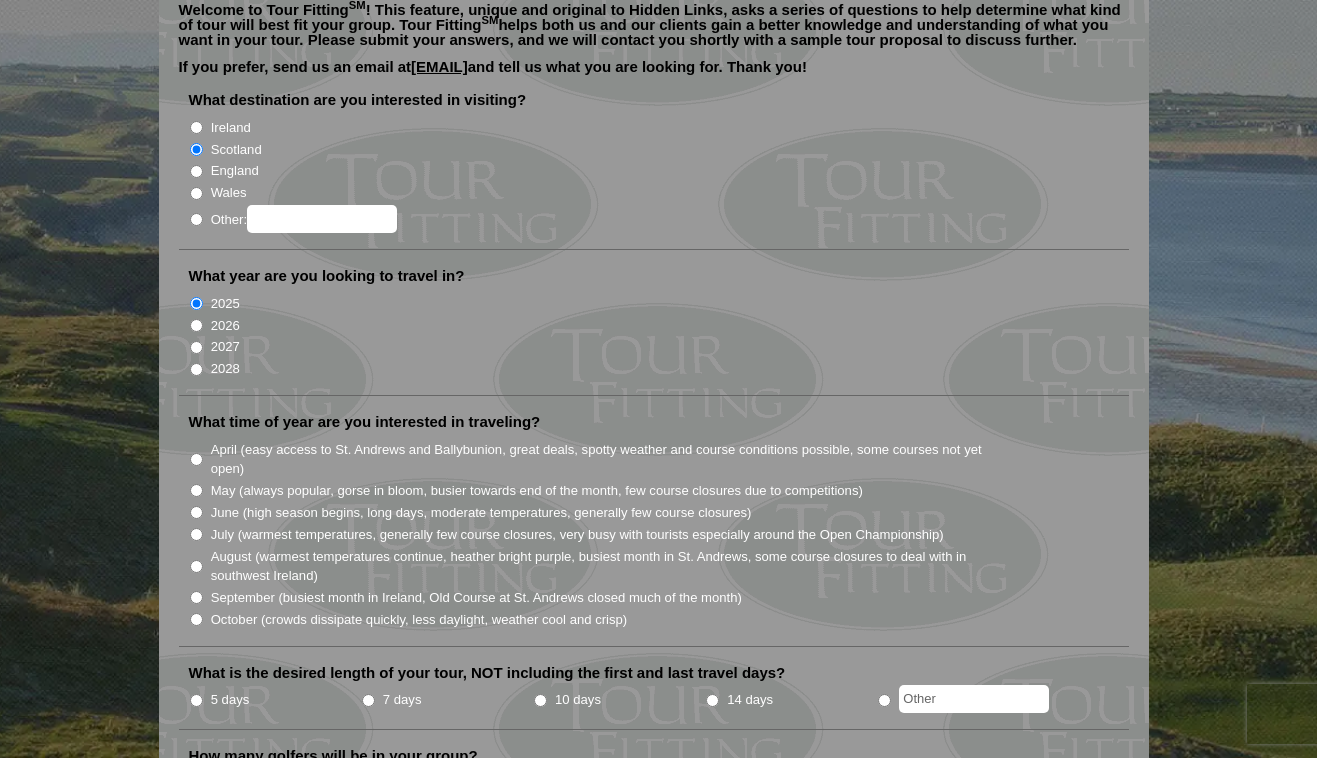 scroll, scrollTop: 176, scrollLeft: 0, axis: vertical 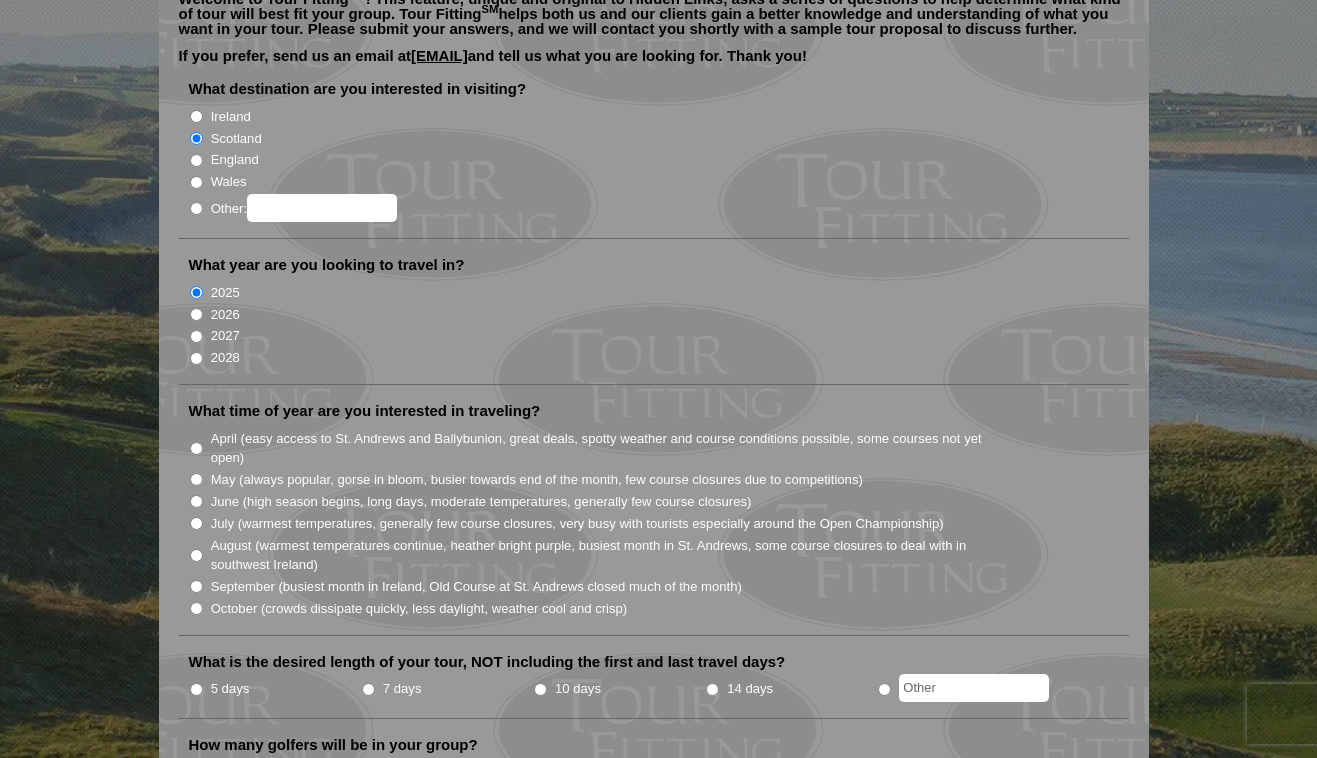 click on "October (crowds dissipate quickly, less daylight, weather cool and crisp)" at bounding box center (419, 609) 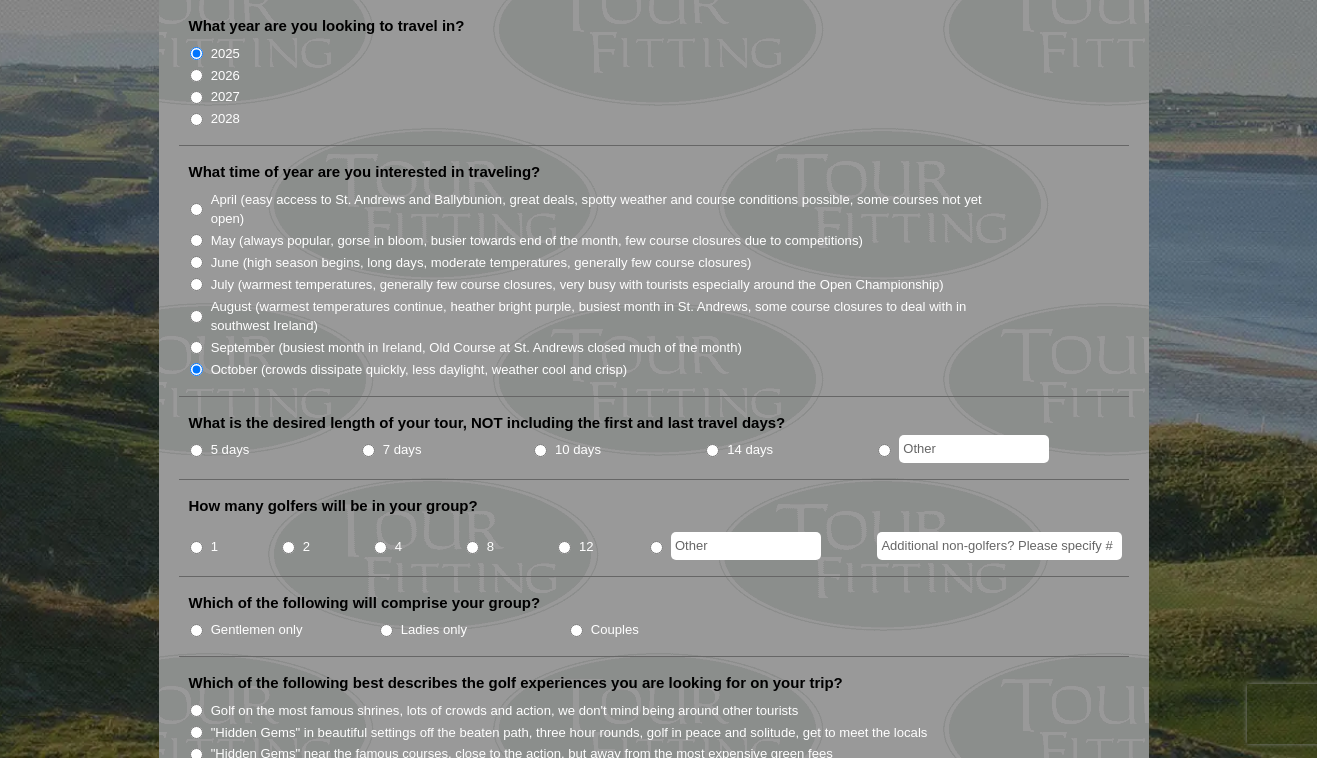 scroll, scrollTop: 419, scrollLeft: 0, axis: vertical 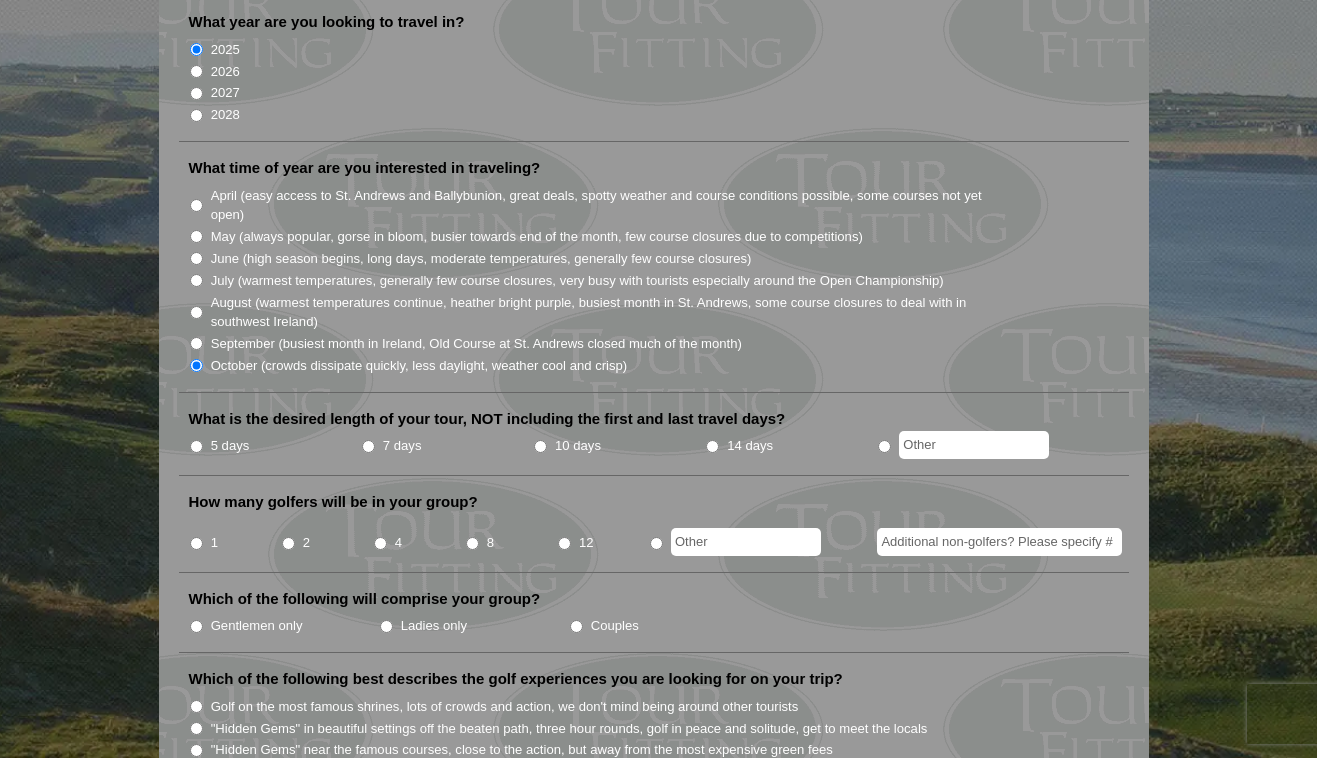 click on "What is the desired length of your tour, NOT including the first and last travel days?" at bounding box center [487, 419] 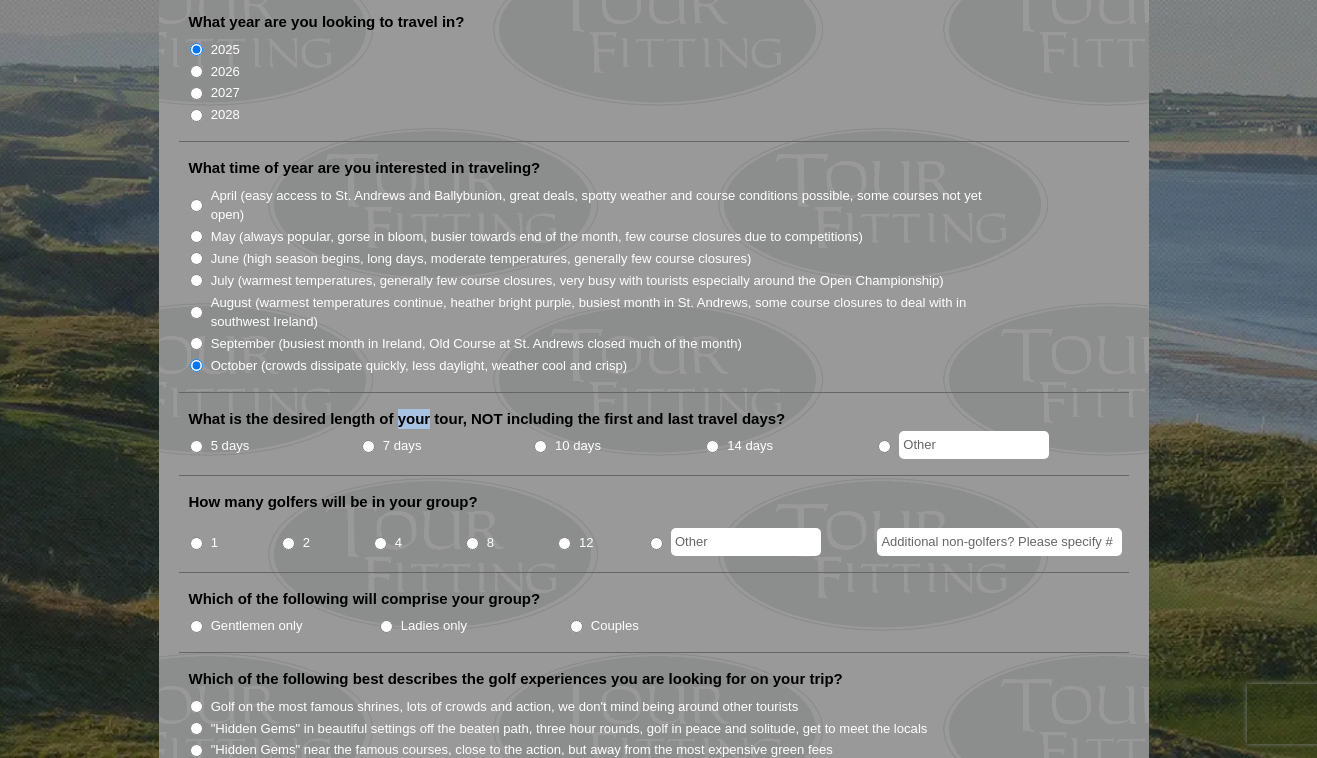 click on "What is the desired length of your tour, NOT including the first and last travel days?" at bounding box center (487, 419) 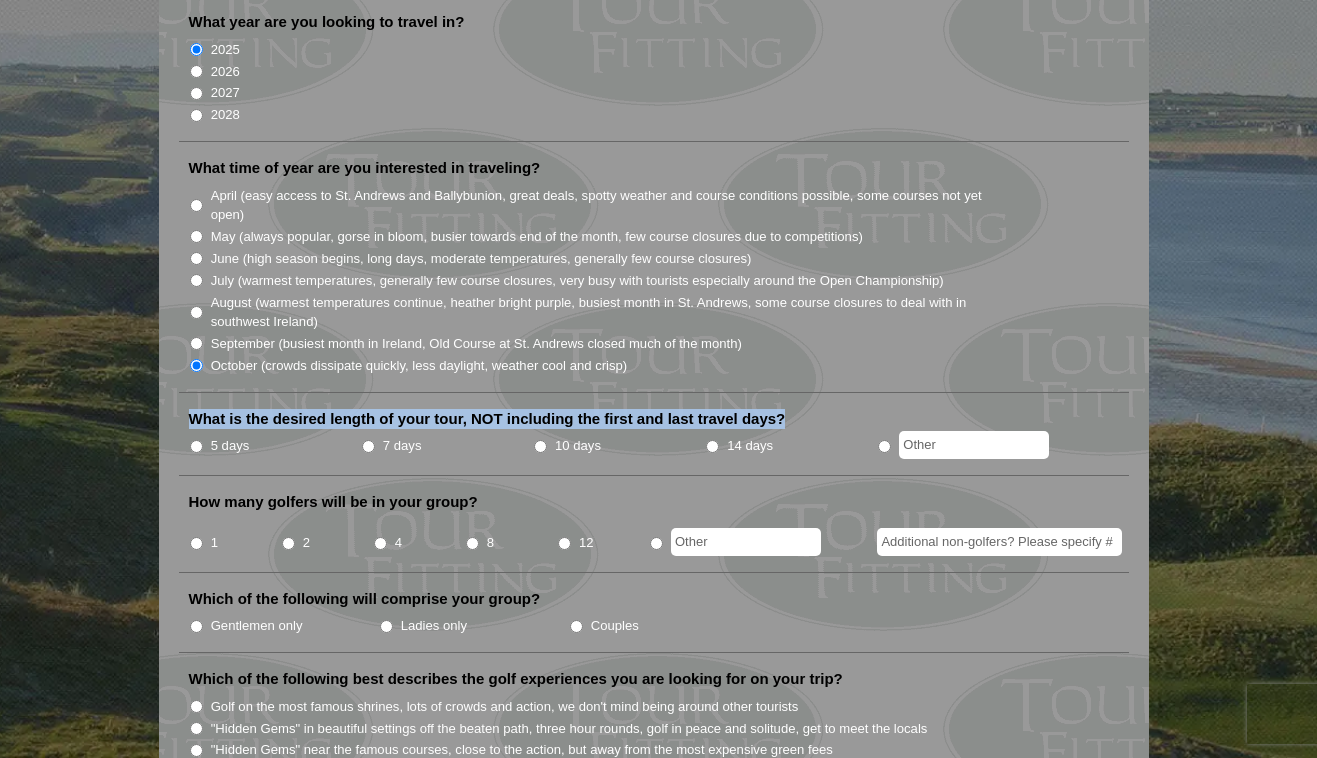 click on "What is the desired length of your tour, NOT including the first and last travel days?" at bounding box center [487, 419] 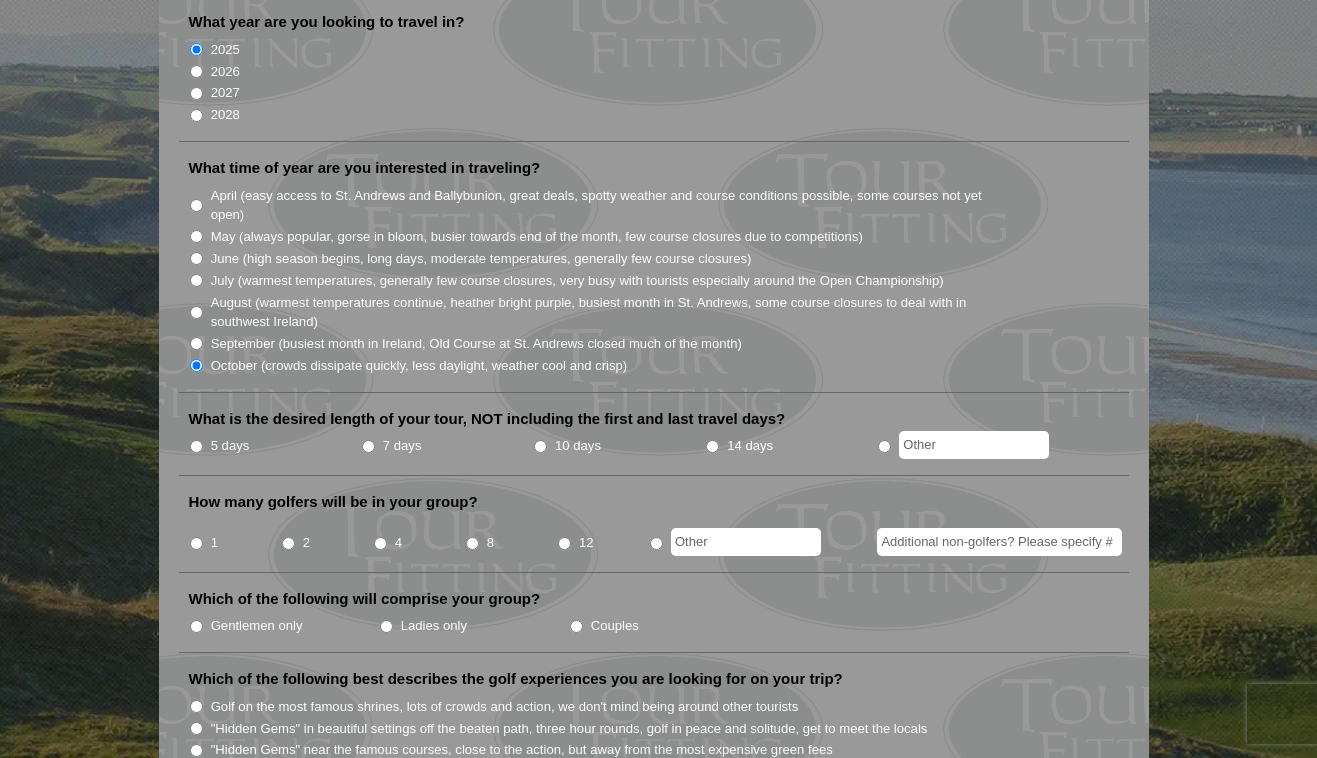 click on "What is the desired length of your tour, NOT including the first and last travel days?" at bounding box center (487, 419) 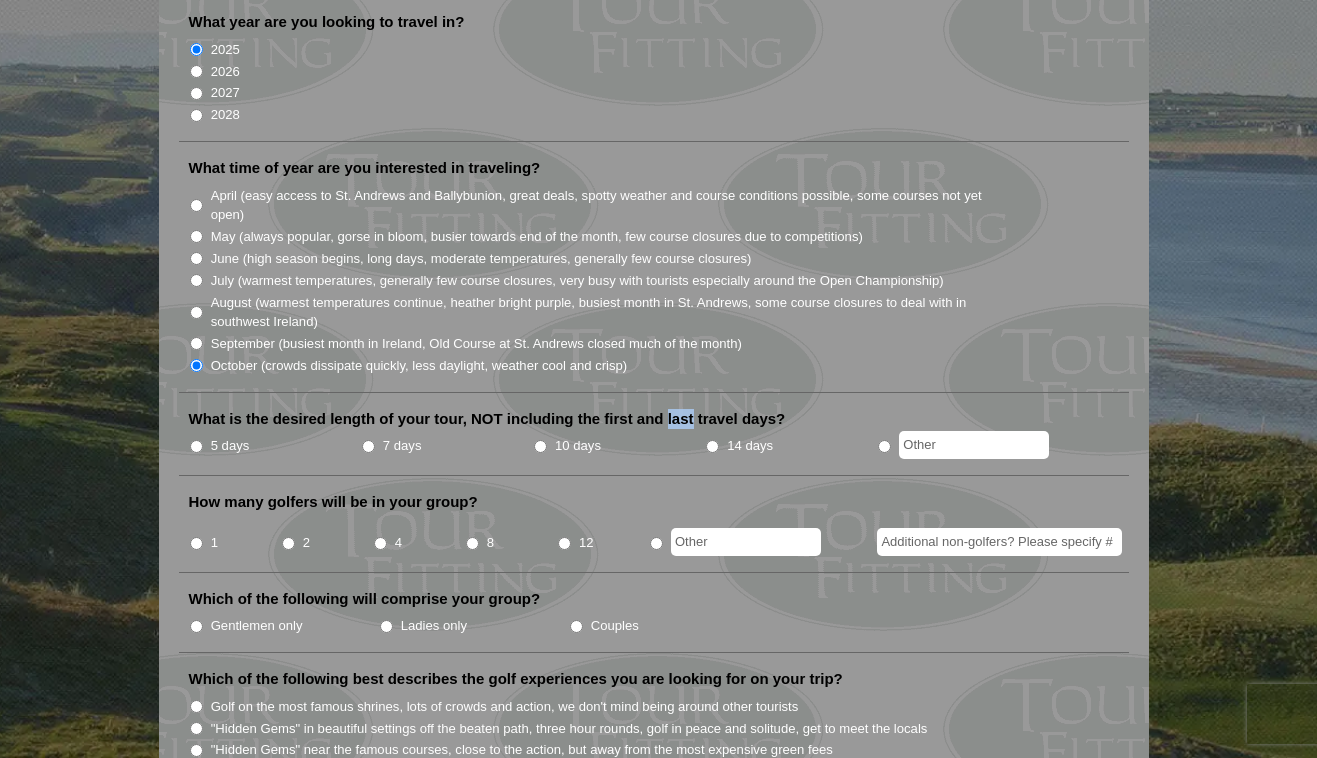 click on "What is the desired length of your tour, NOT including the first and last travel days?" at bounding box center [487, 419] 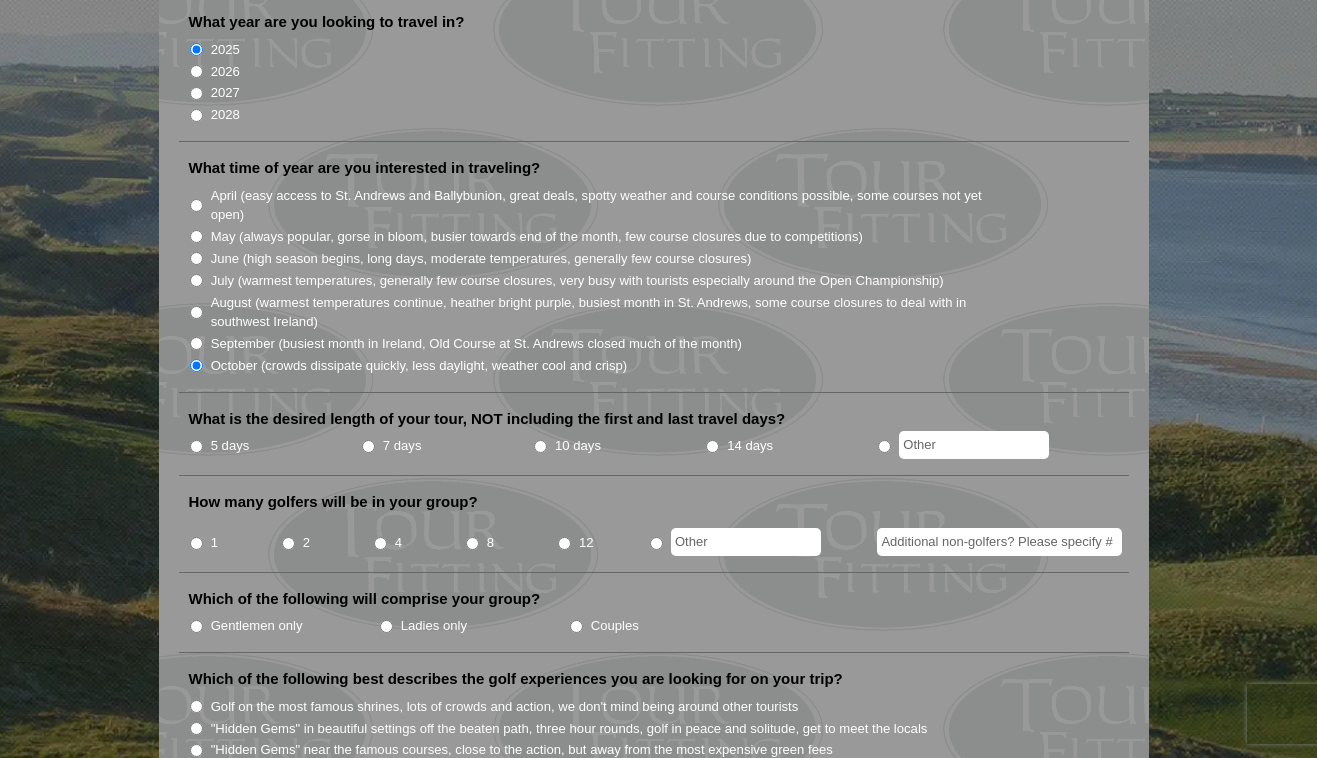 click at bounding box center (963, 446) 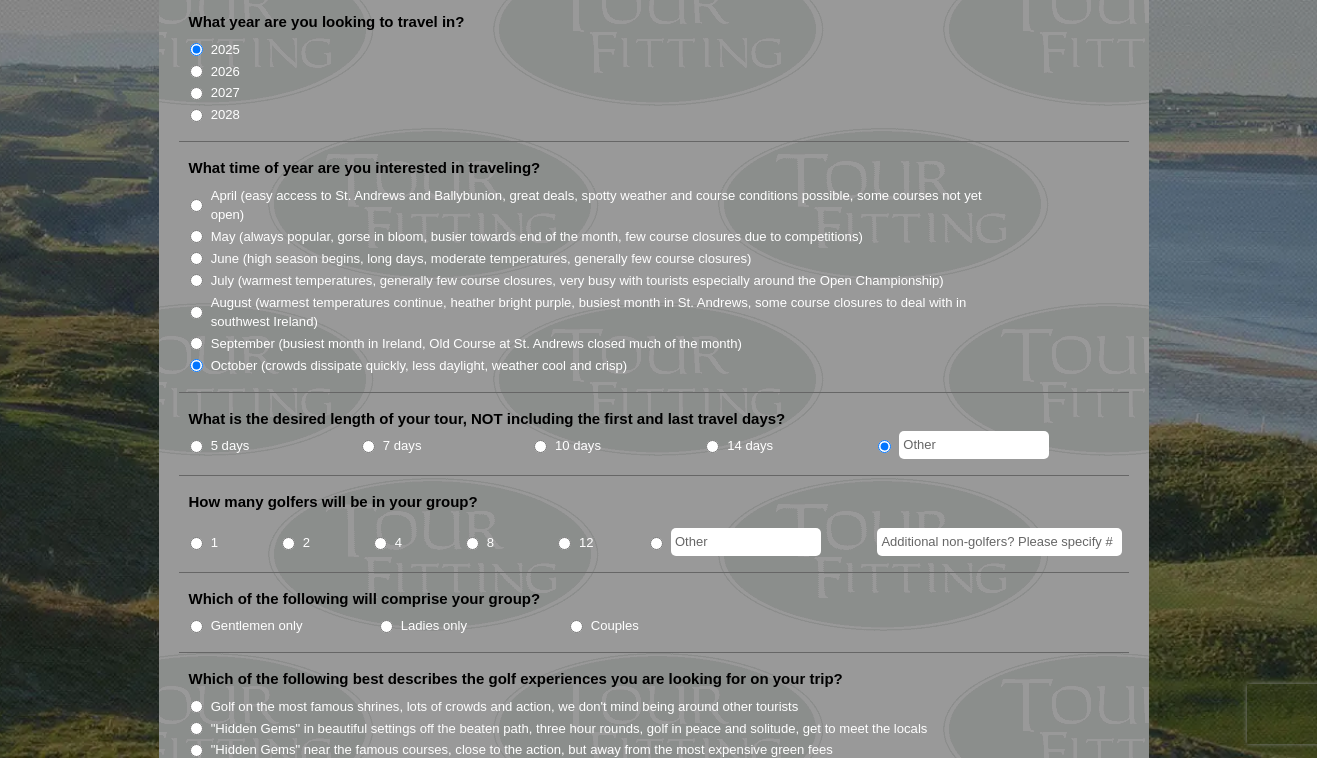 click on "1" at bounding box center [196, 543] 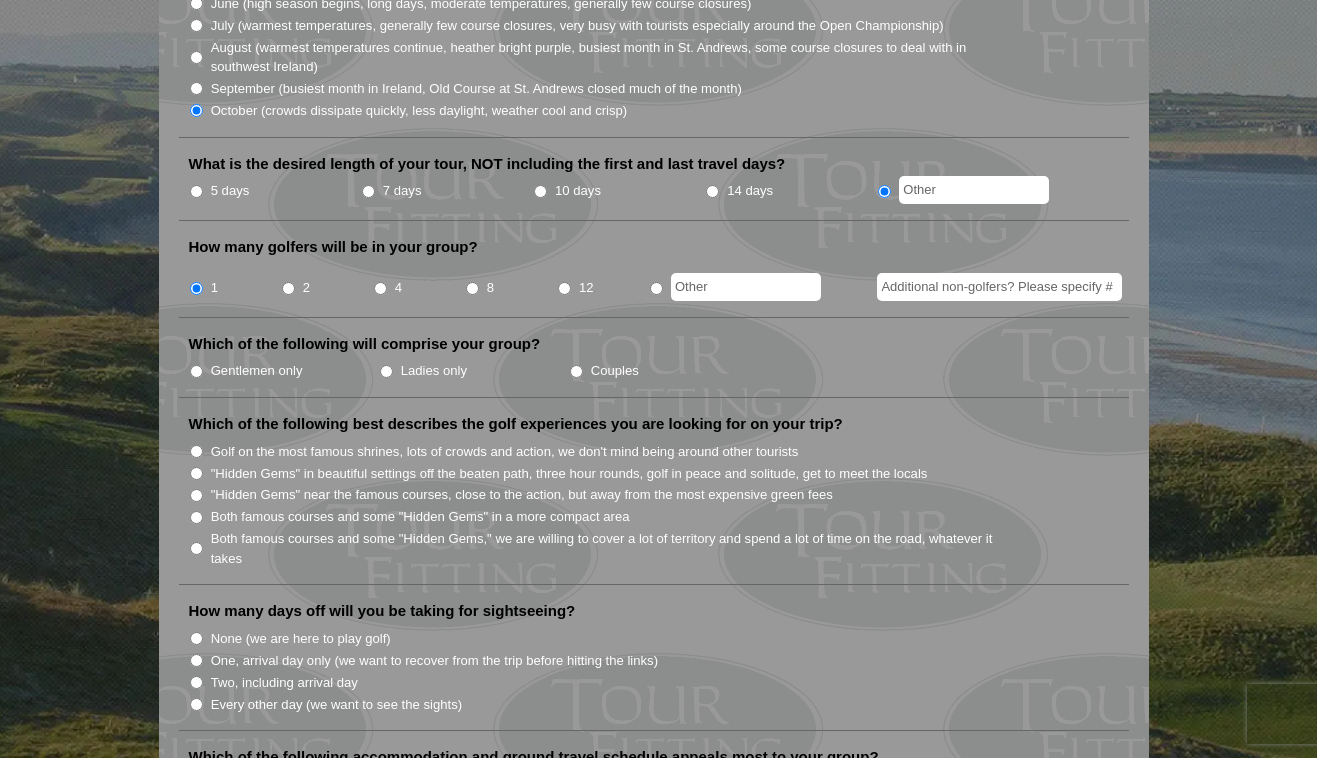scroll, scrollTop: 675, scrollLeft: 0, axis: vertical 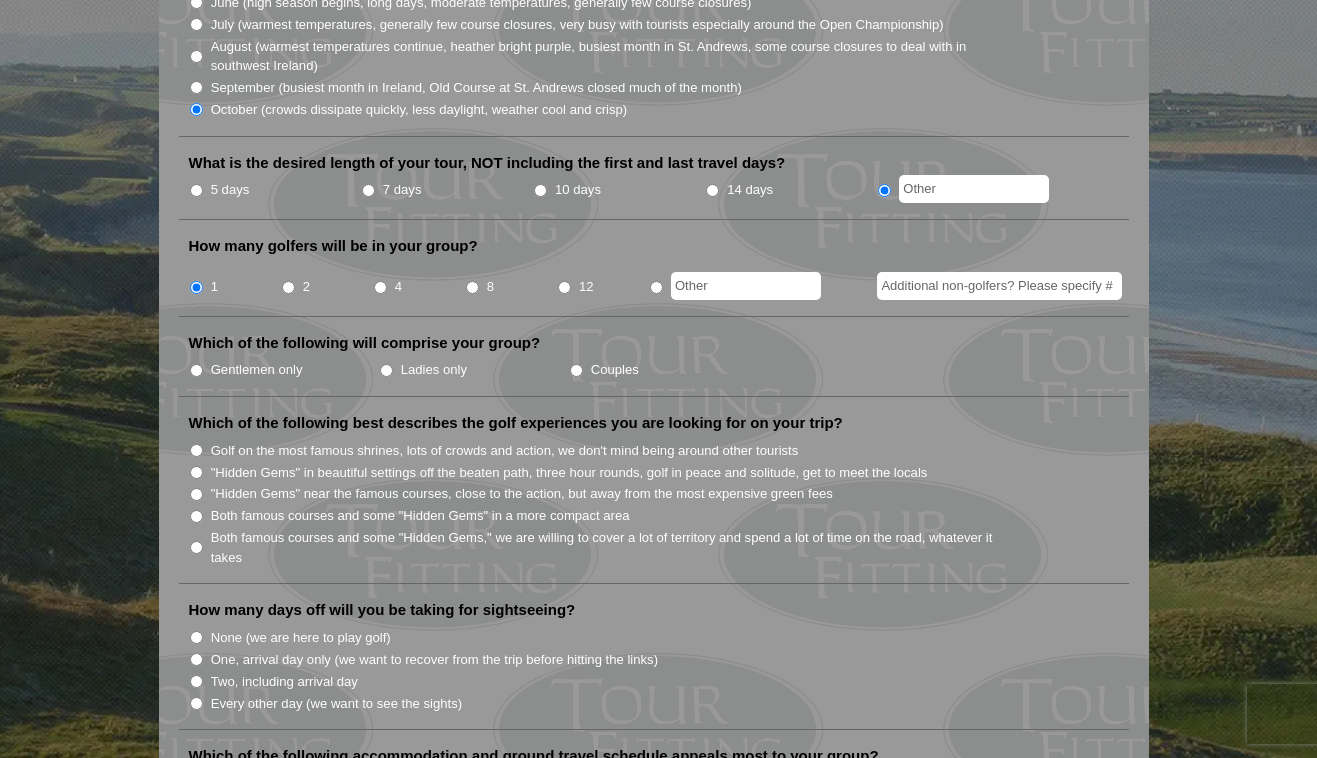 click on "Which of the following will comprise your group?
Gentlemen only
Ladies only
Couples" at bounding box center (654, 365) 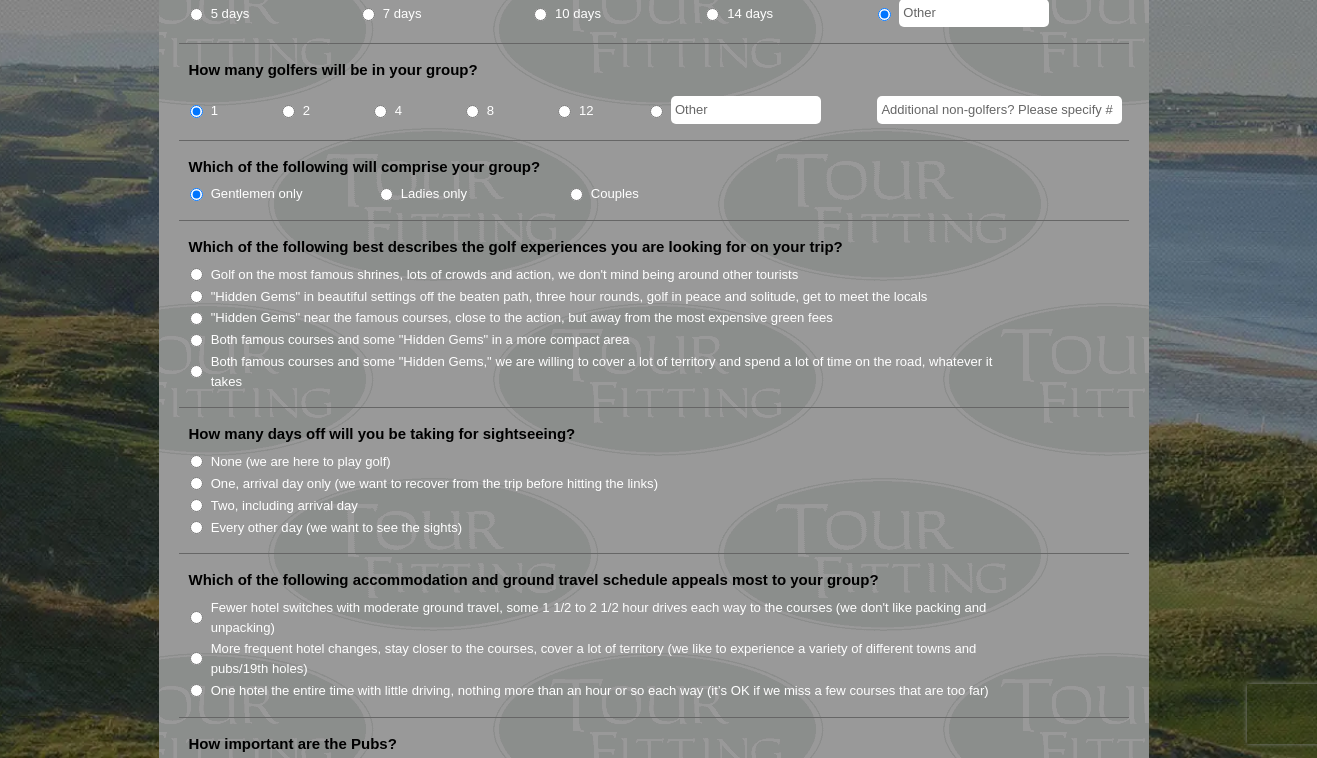 scroll, scrollTop: 853, scrollLeft: 0, axis: vertical 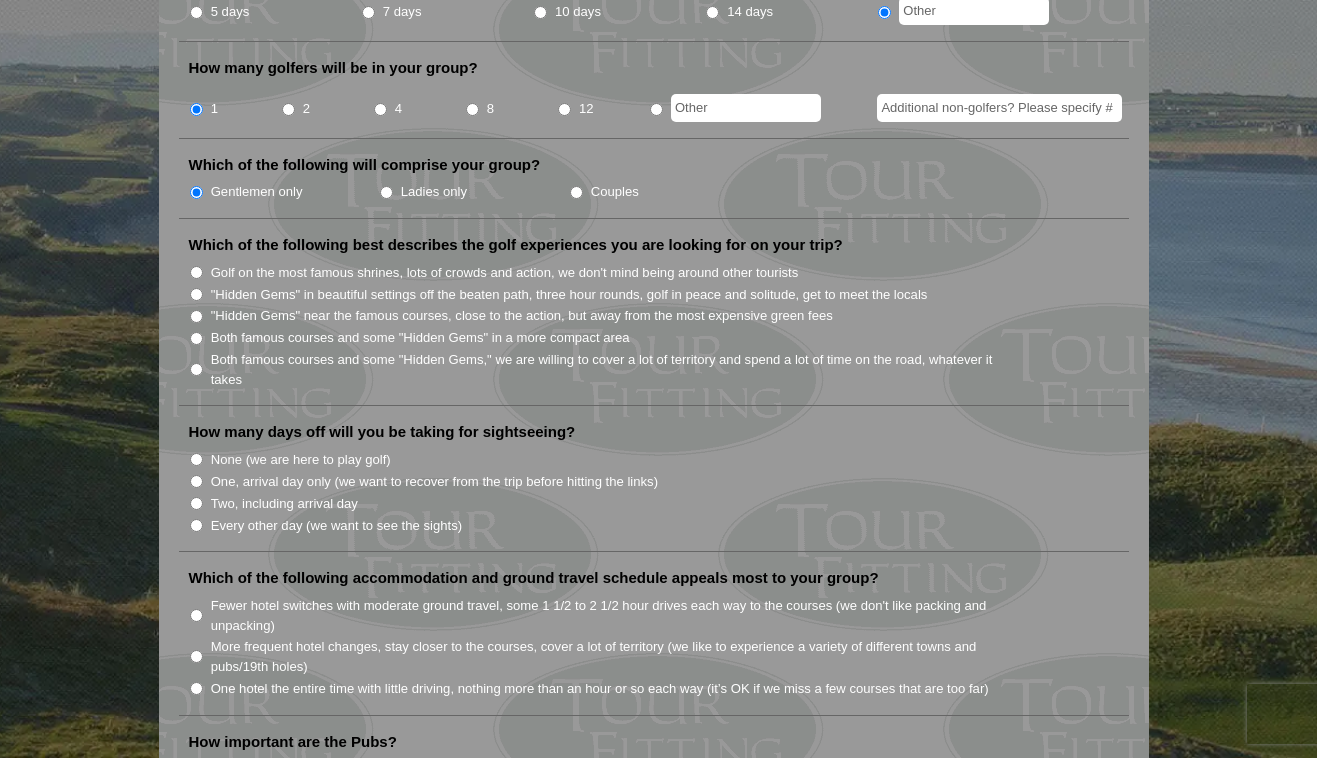 click on "How many days off will you be taking for sightseeing?" at bounding box center (382, 432) 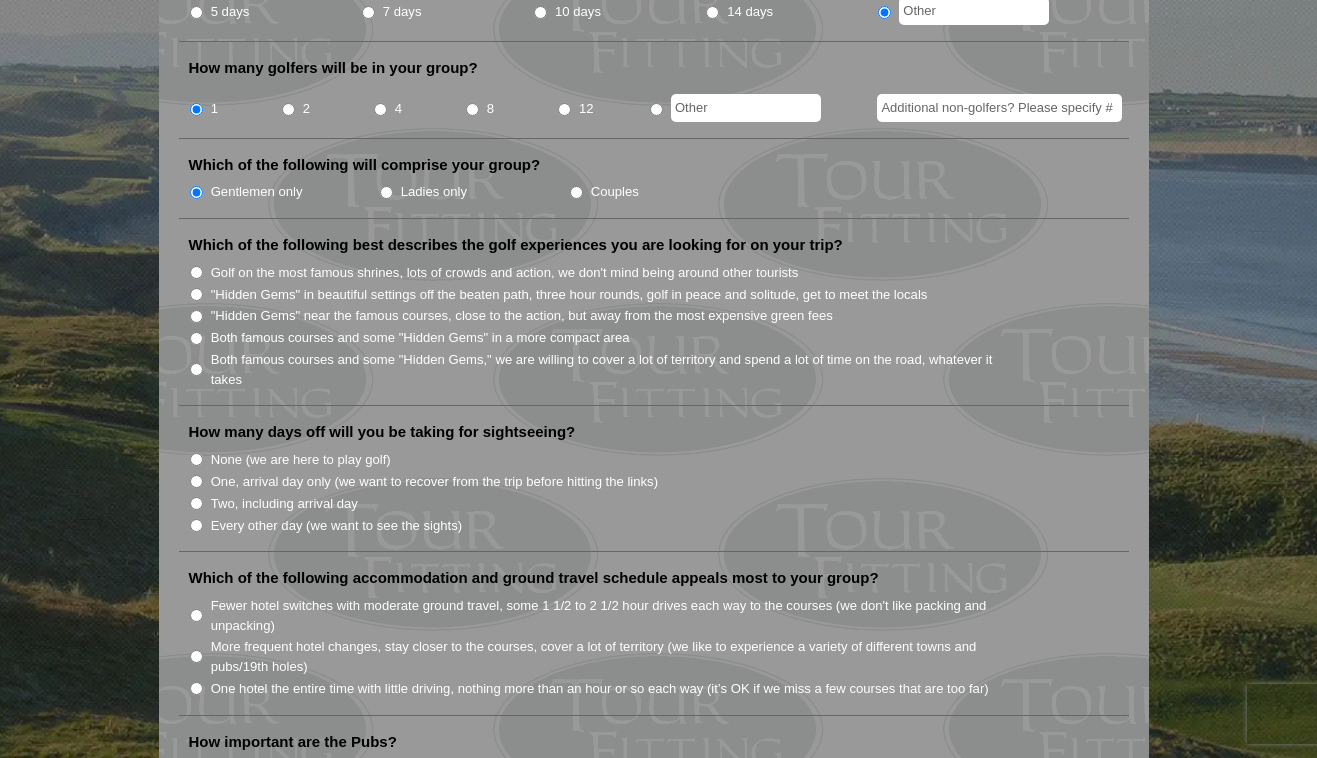 click on "How many days off will you be taking for sightseeing?" at bounding box center [382, 432] 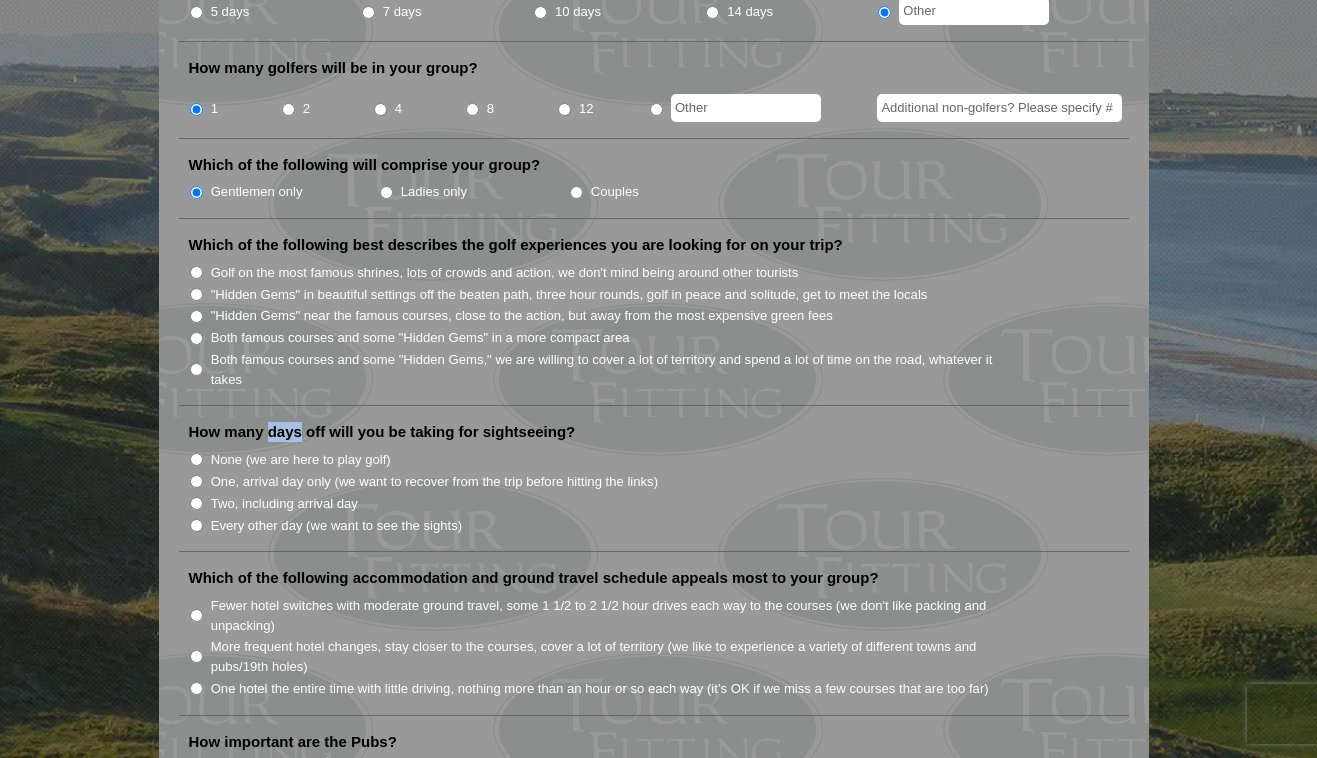 click on "How many days off will you be taking for sightseeing?" at bounding box center (382, 432) 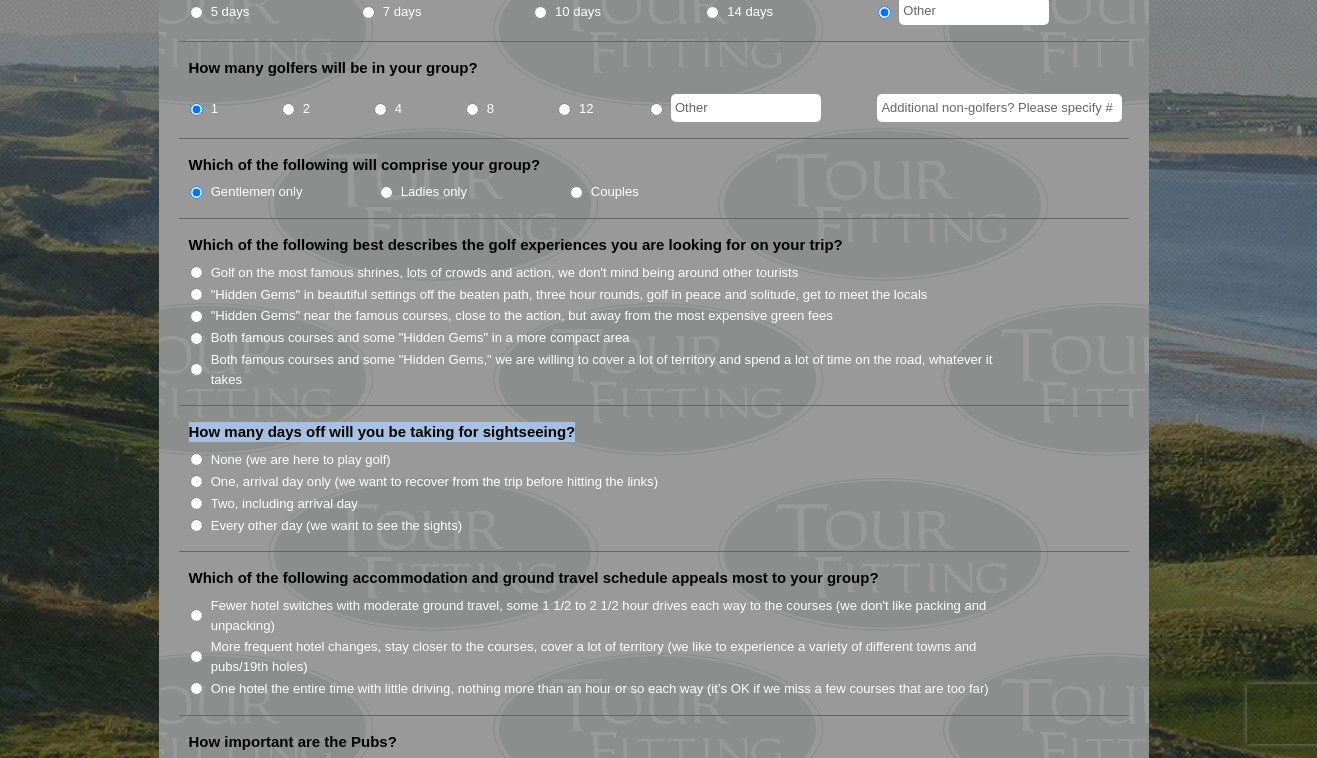 click on "How many days off will you be taking for sightseeing?" at bounding box center (382, 432) 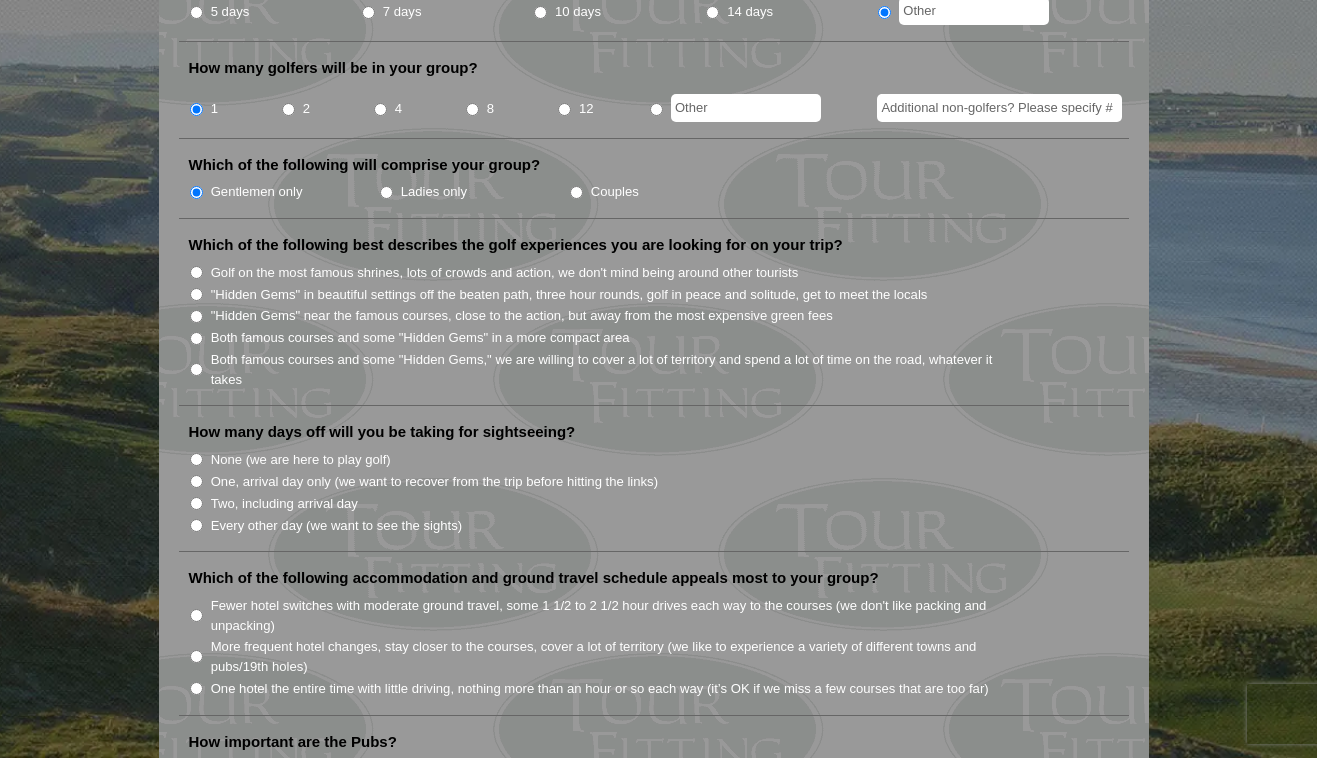 click on "How many days off will you be taking for sightseeing?" at bounding box center [382, 432] 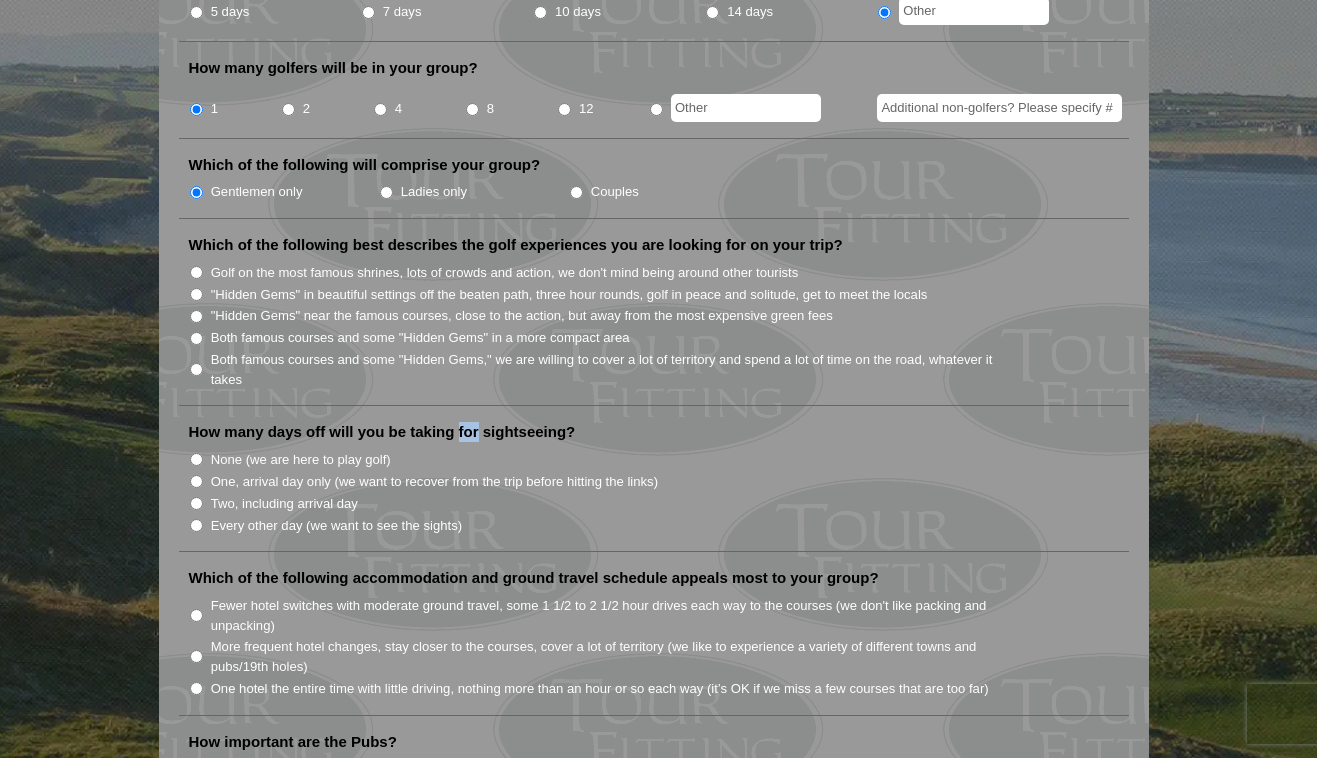 click on "How many days off will you be taking for sightseeing?" at bounding box center [382, 432] 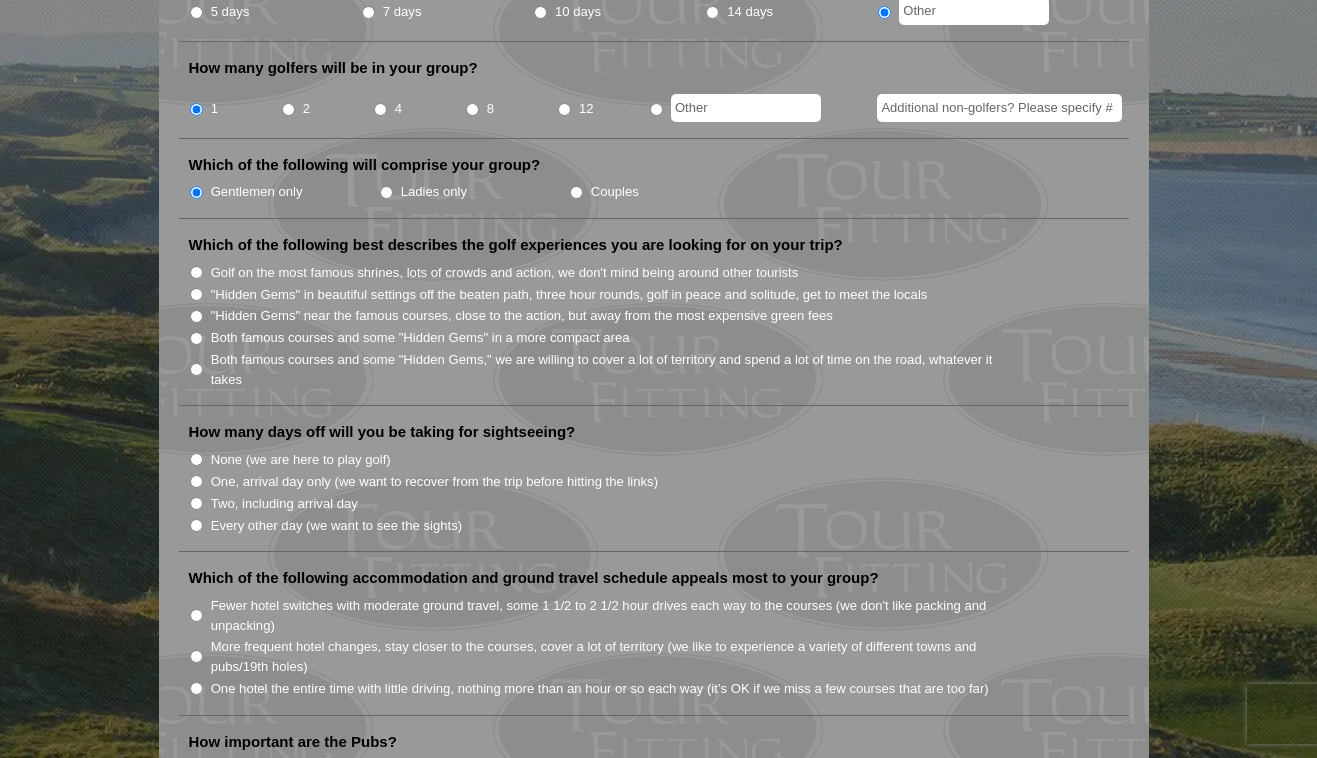click on "Every other day (we want to see the sights)" at bounding box center (336, 526) 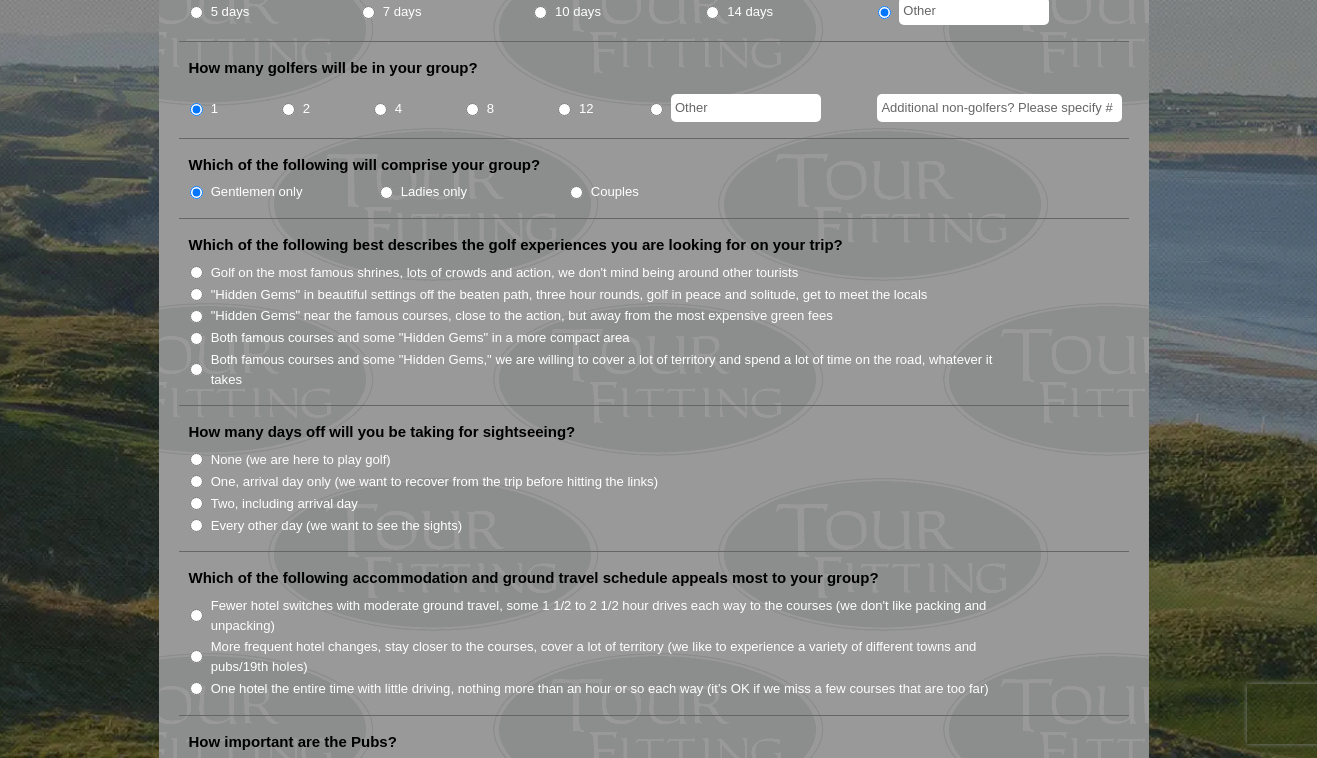 click on "Every other day (we want to see the sights)" at bounding box center (196, 525) 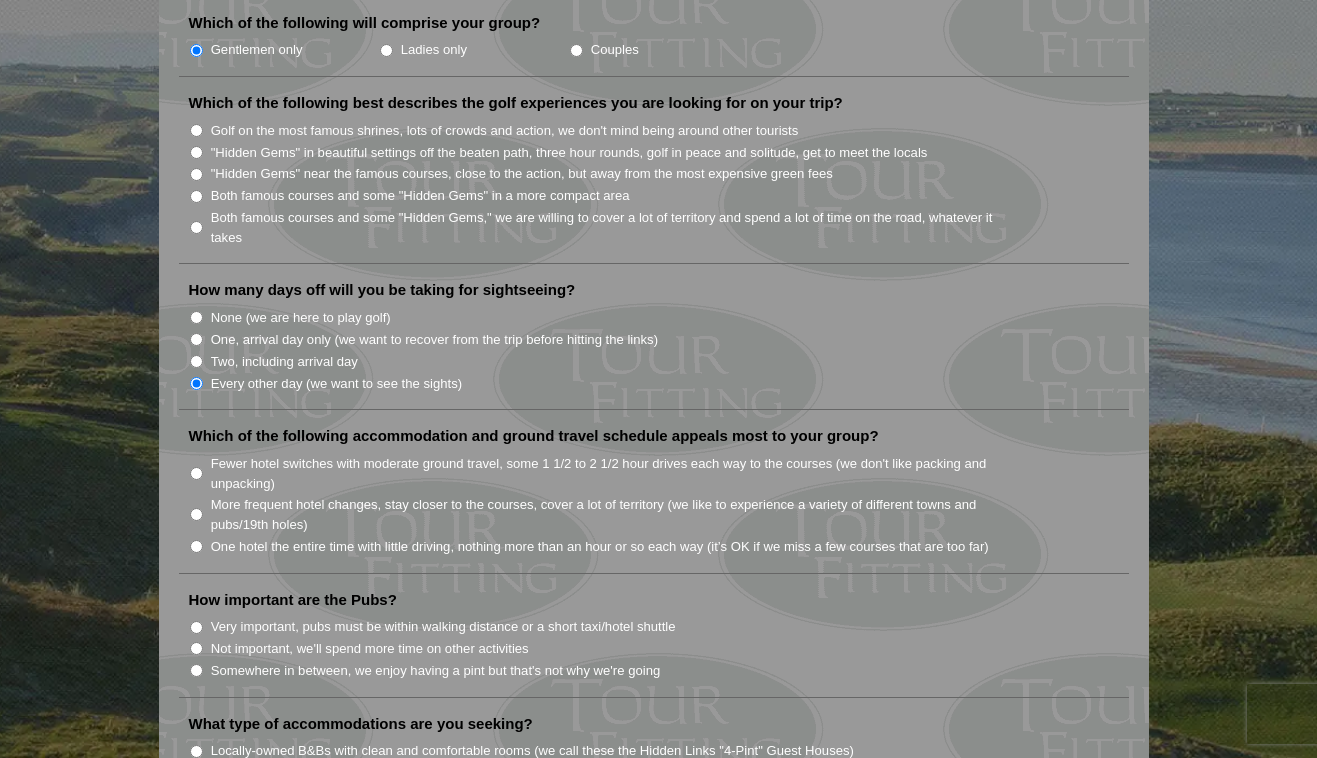 scroll, scrollTop: 1036, scrollLeft: 0, axis: vertical 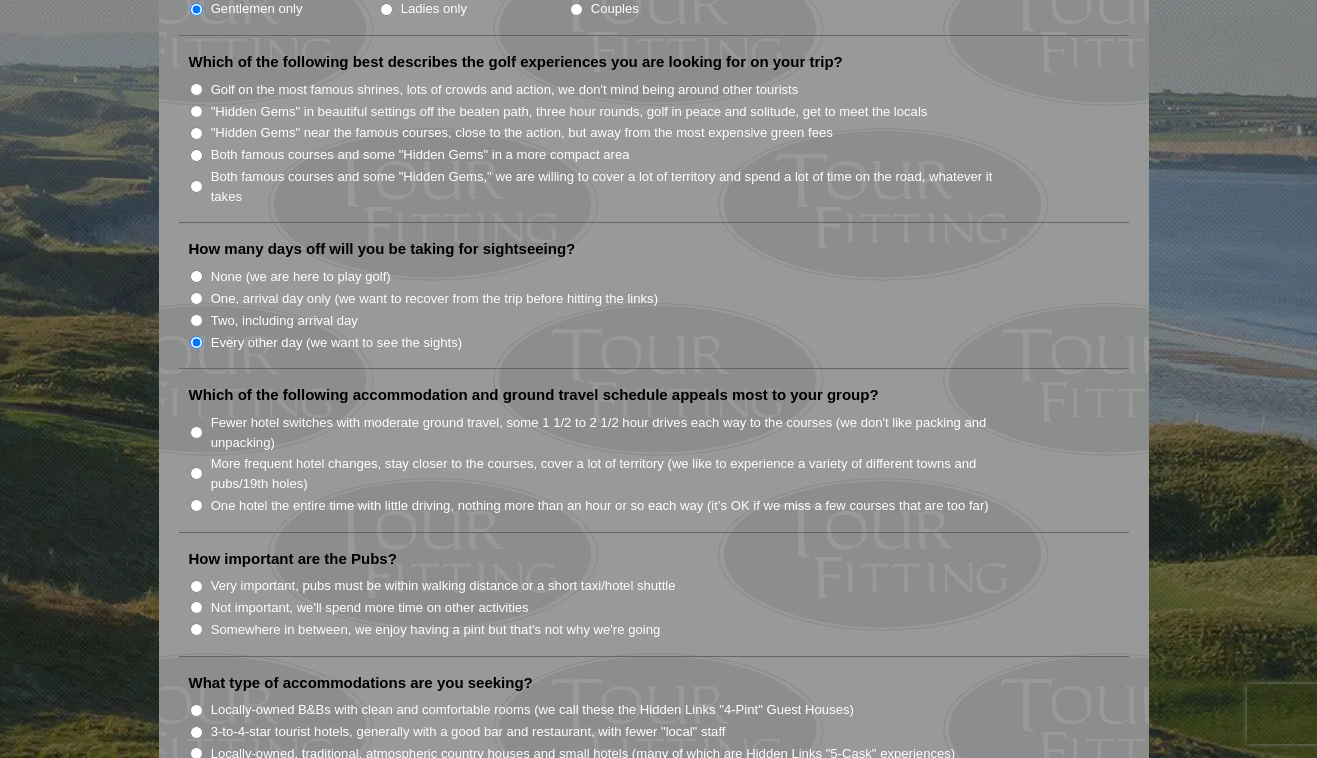 click on "Which of the following accommodation and ground travel schedule appeals most to your group?" at bounding box center (534, 395) 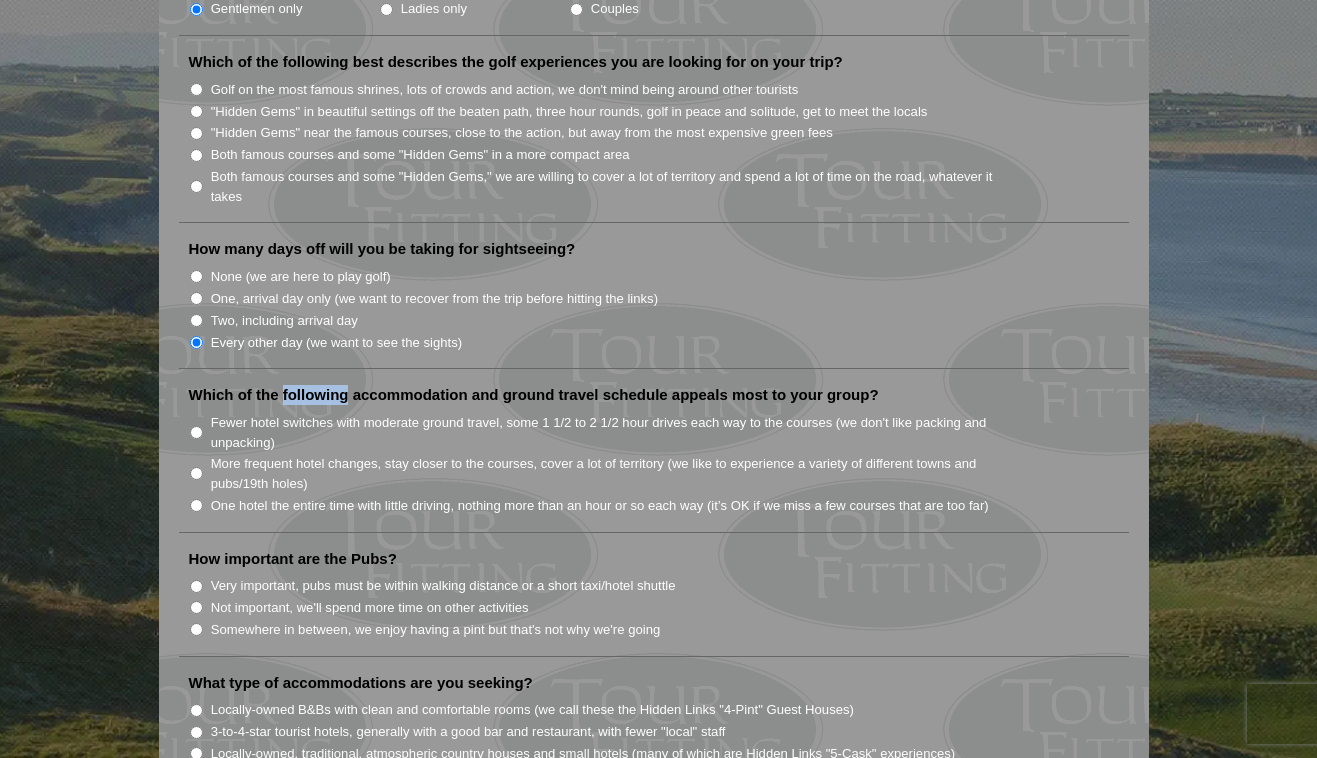 click on "Which of the following accommodation and ground travel schedule appeals most to your group?" at bounding box center (534, 395) 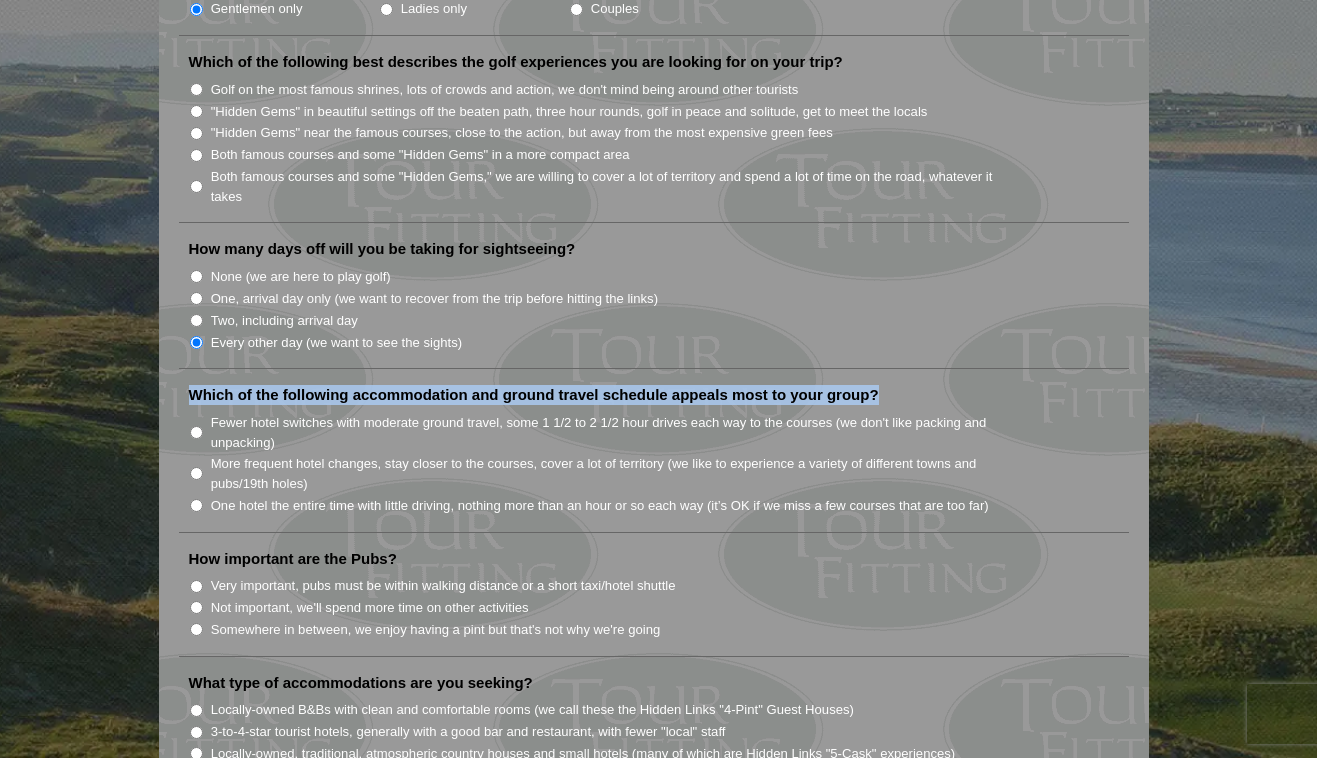 click on "Which of the following accommodation and ground travel schedule appeals most to your group?" at bounding box center (534, 395) 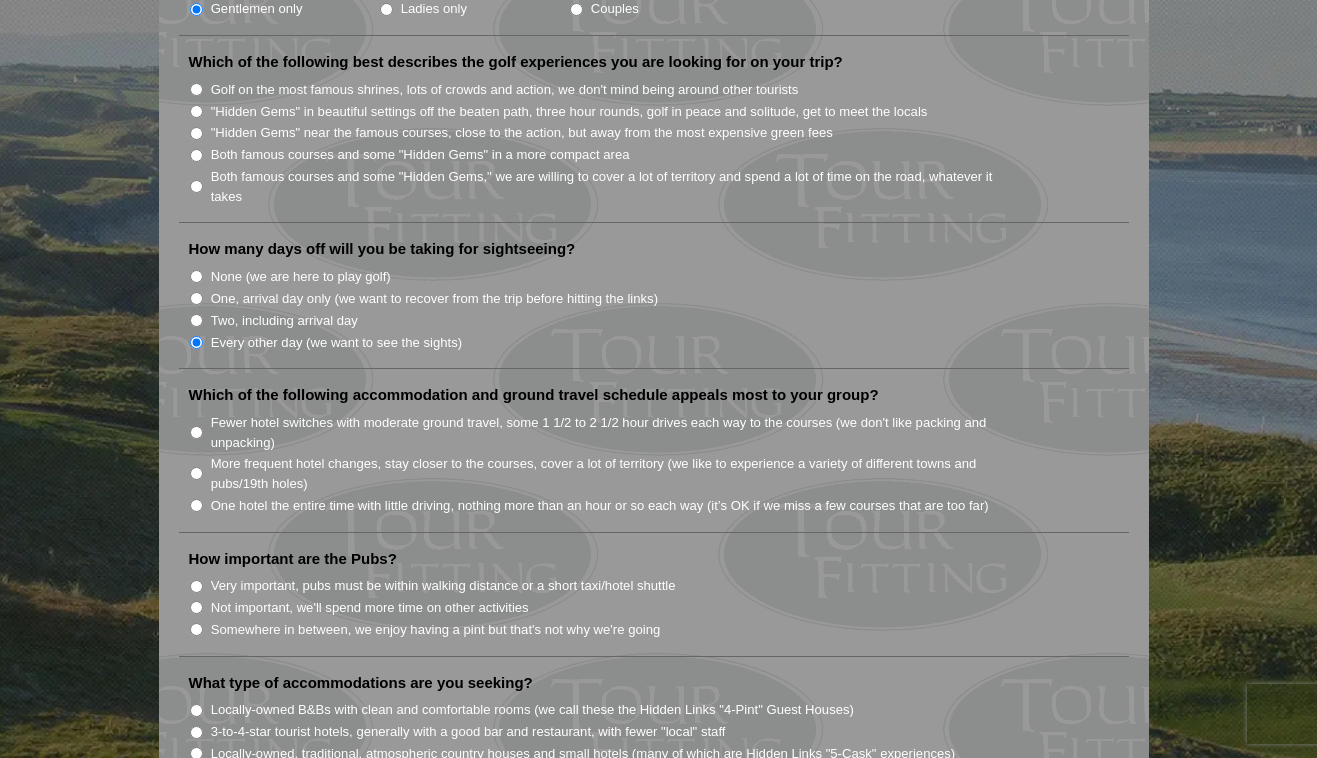 click on "Which of the following accommodation and ground travel schedule appeals most to your group?" at bounding box center [534, 395] 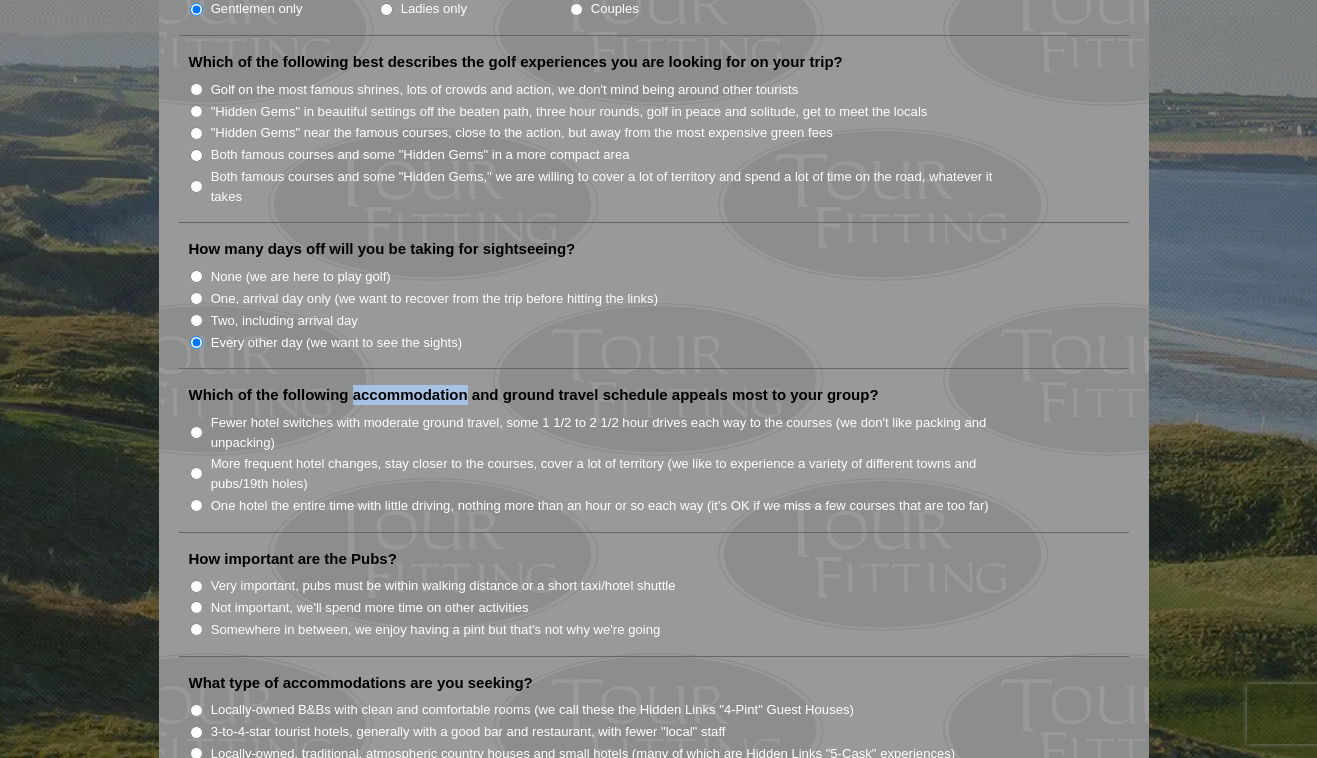 click on "Which of the following accommodation and ground travel schedule appeals most to your group?" at bounding box center [534, 395] 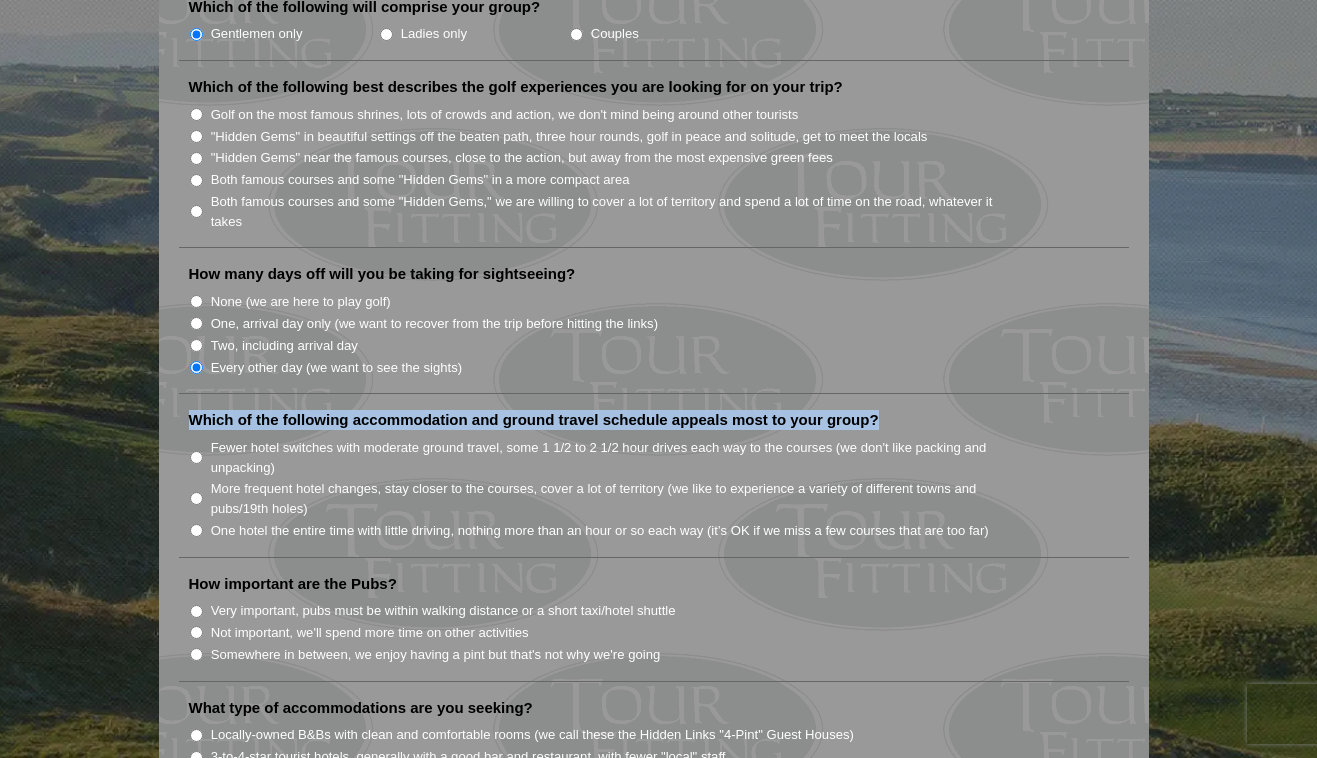 scroll, scrollTop: 0, scrollLeft: 0, axis: both 